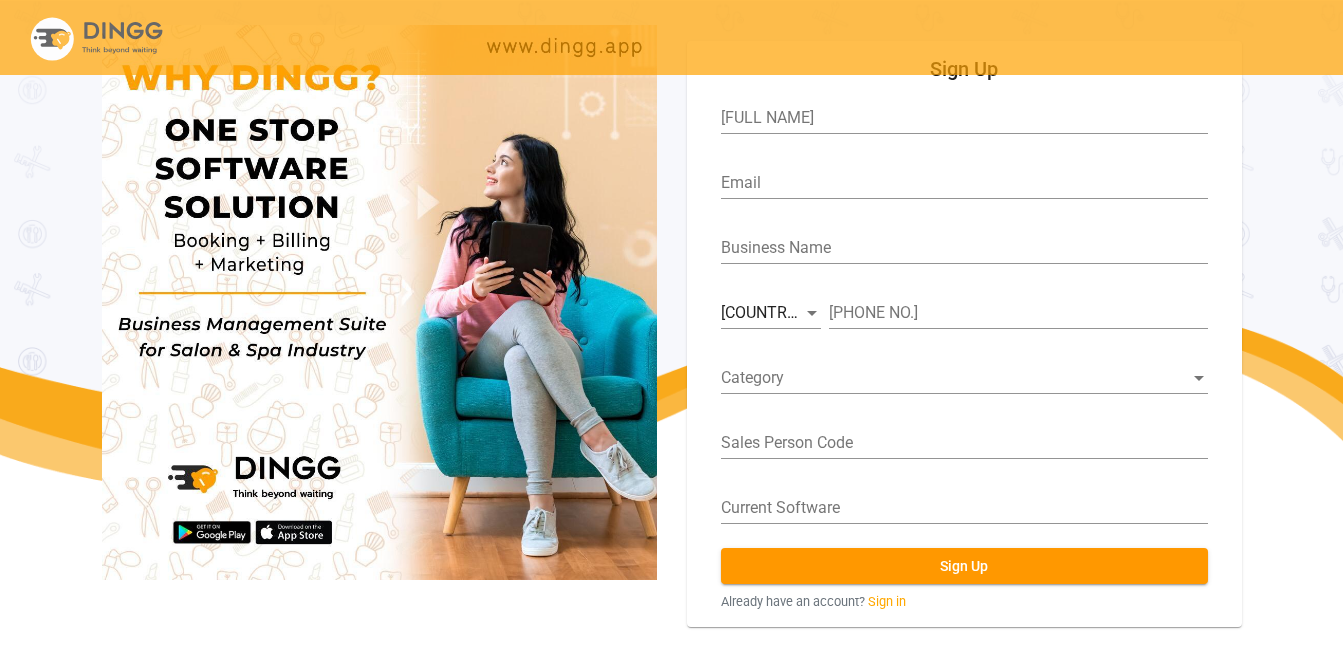 scroll, scrollTop: 74, scrollLeft: 0, axis: vertical 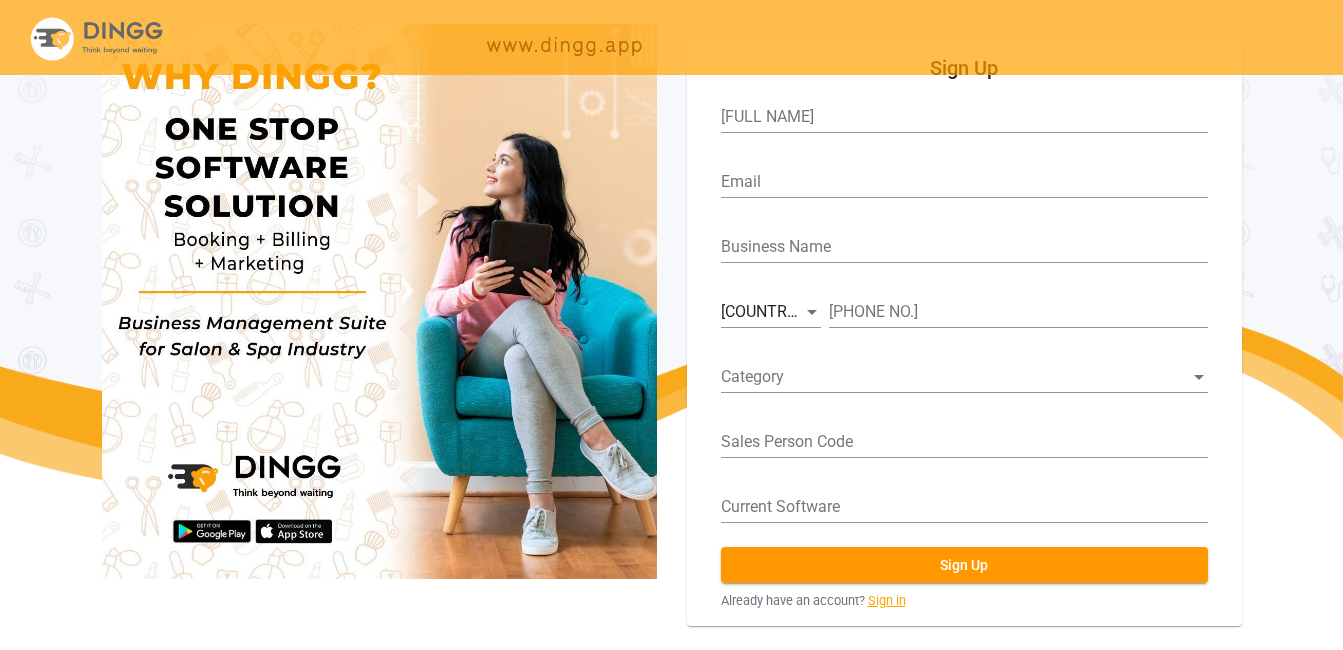 click on "Sign in" 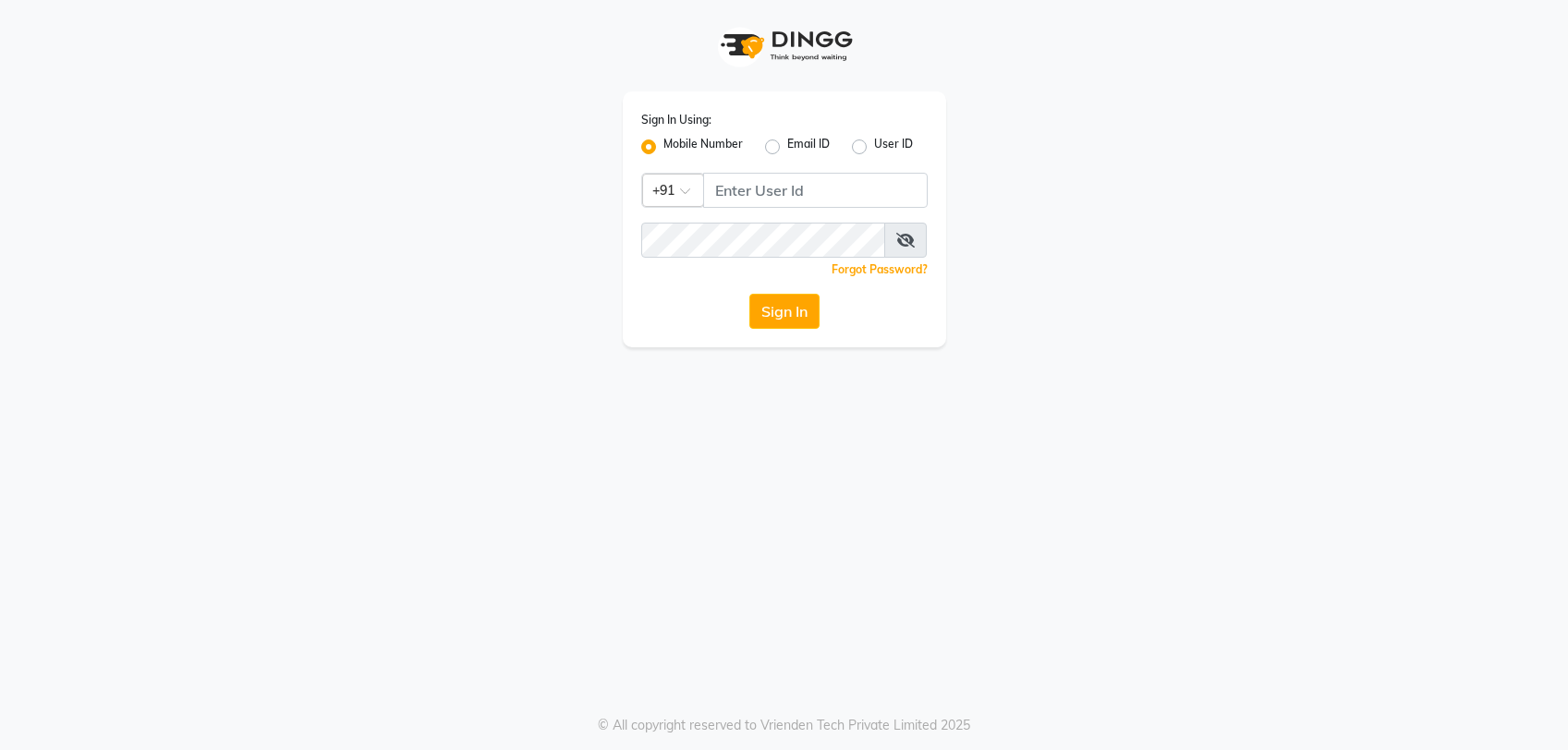 scroll, scrollTop: 0, scrollLeft: 0, axis: both 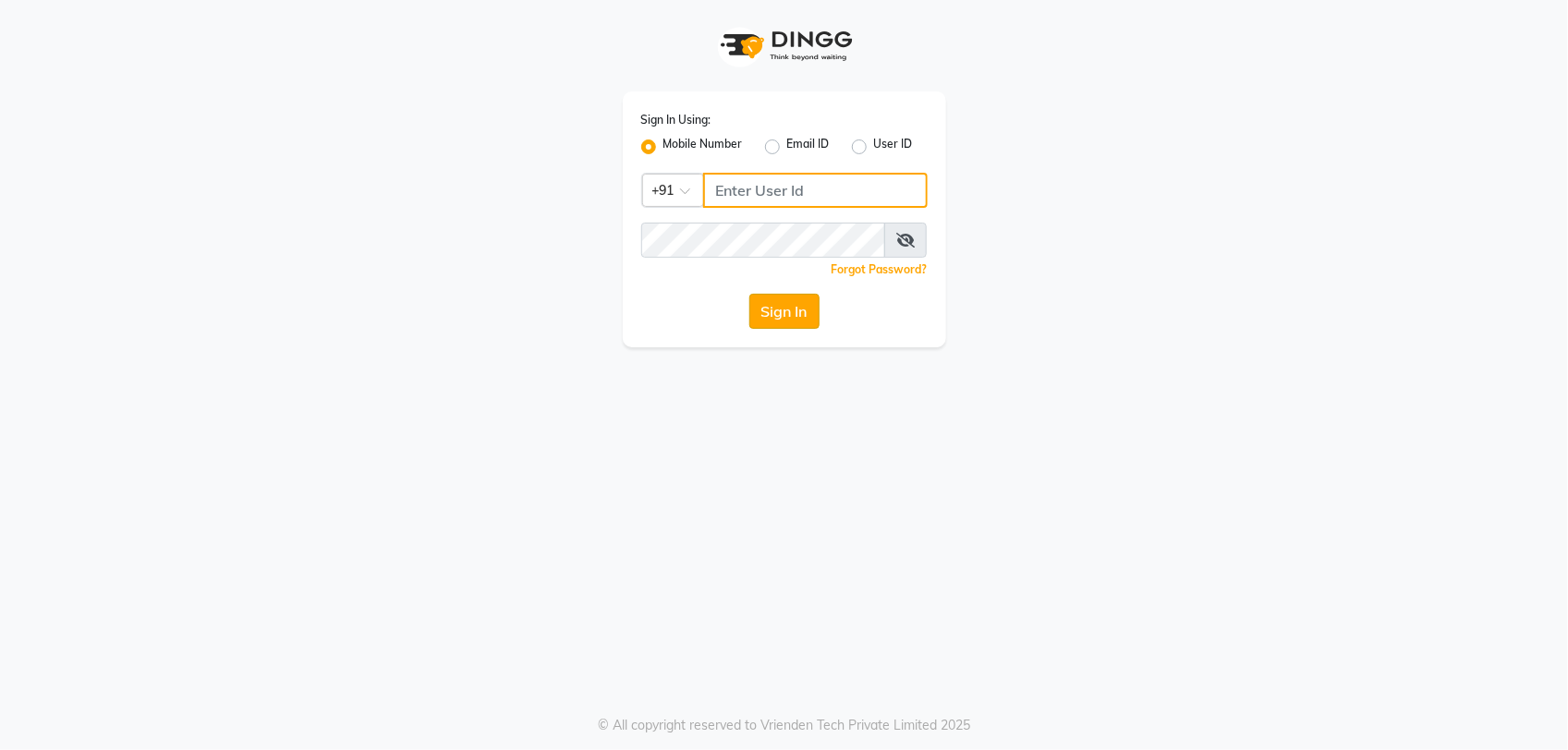 type on "8961790106" 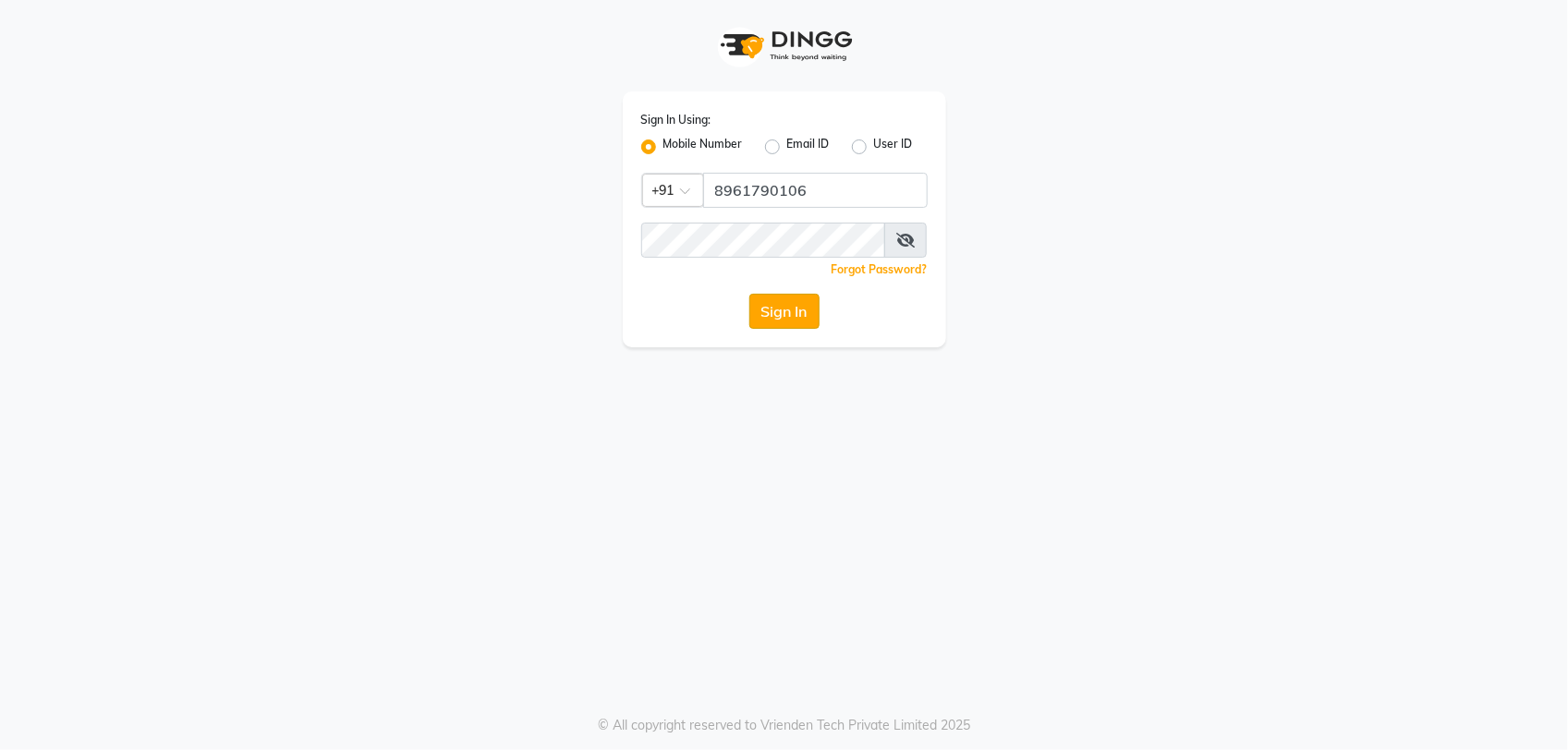 click on "Sign In" 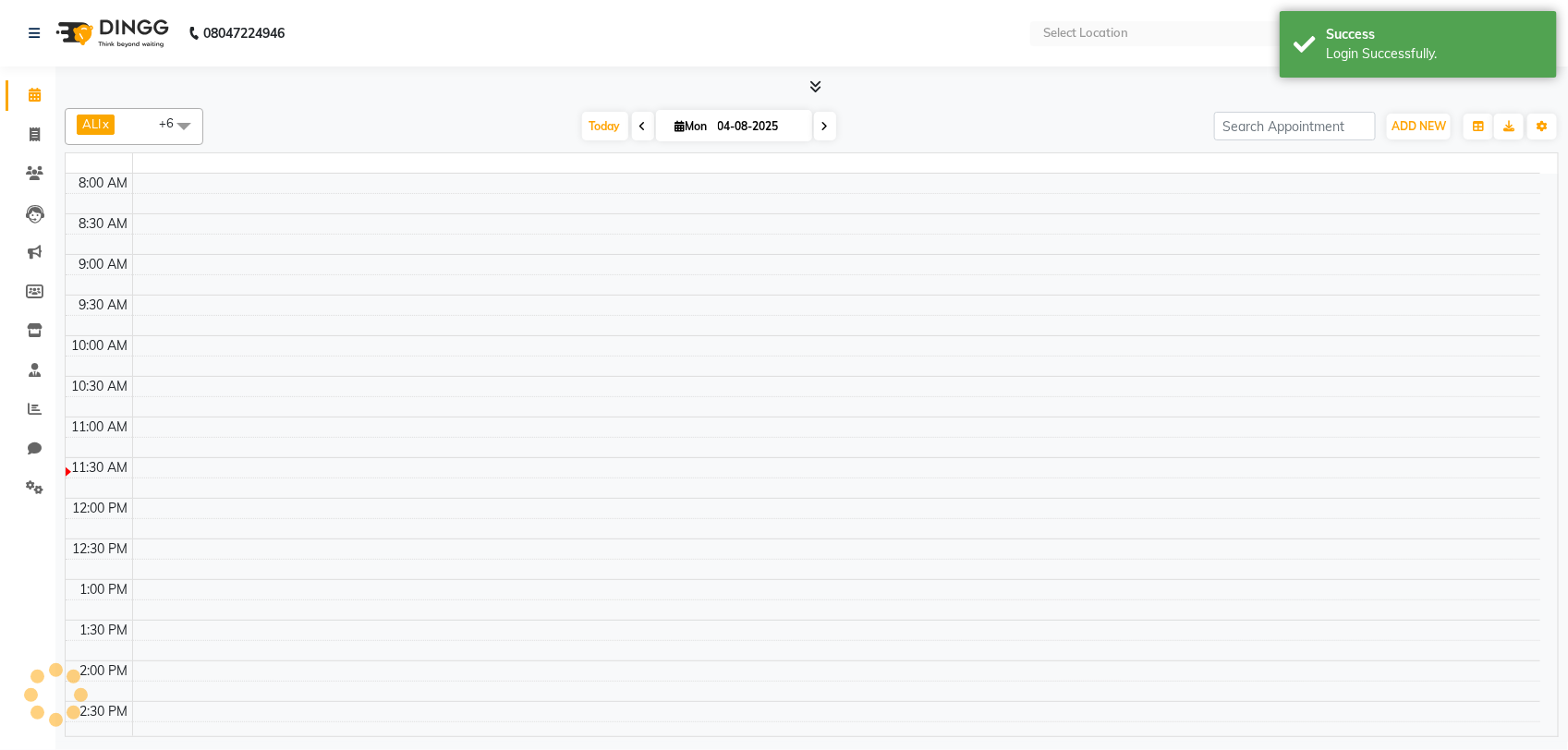 select on "en" 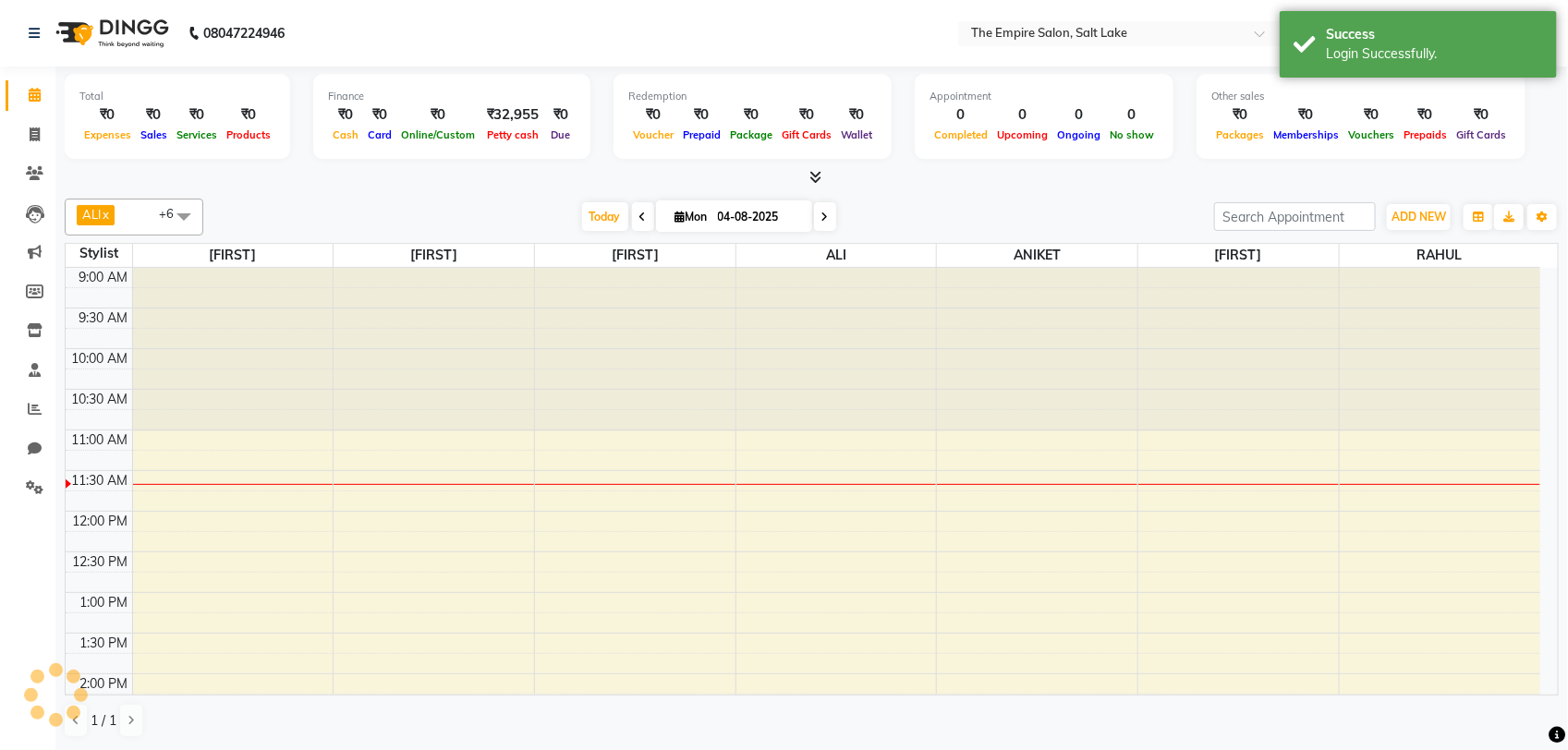 scroll, scrollTop: 0, scrollLeft: 0, axis: both 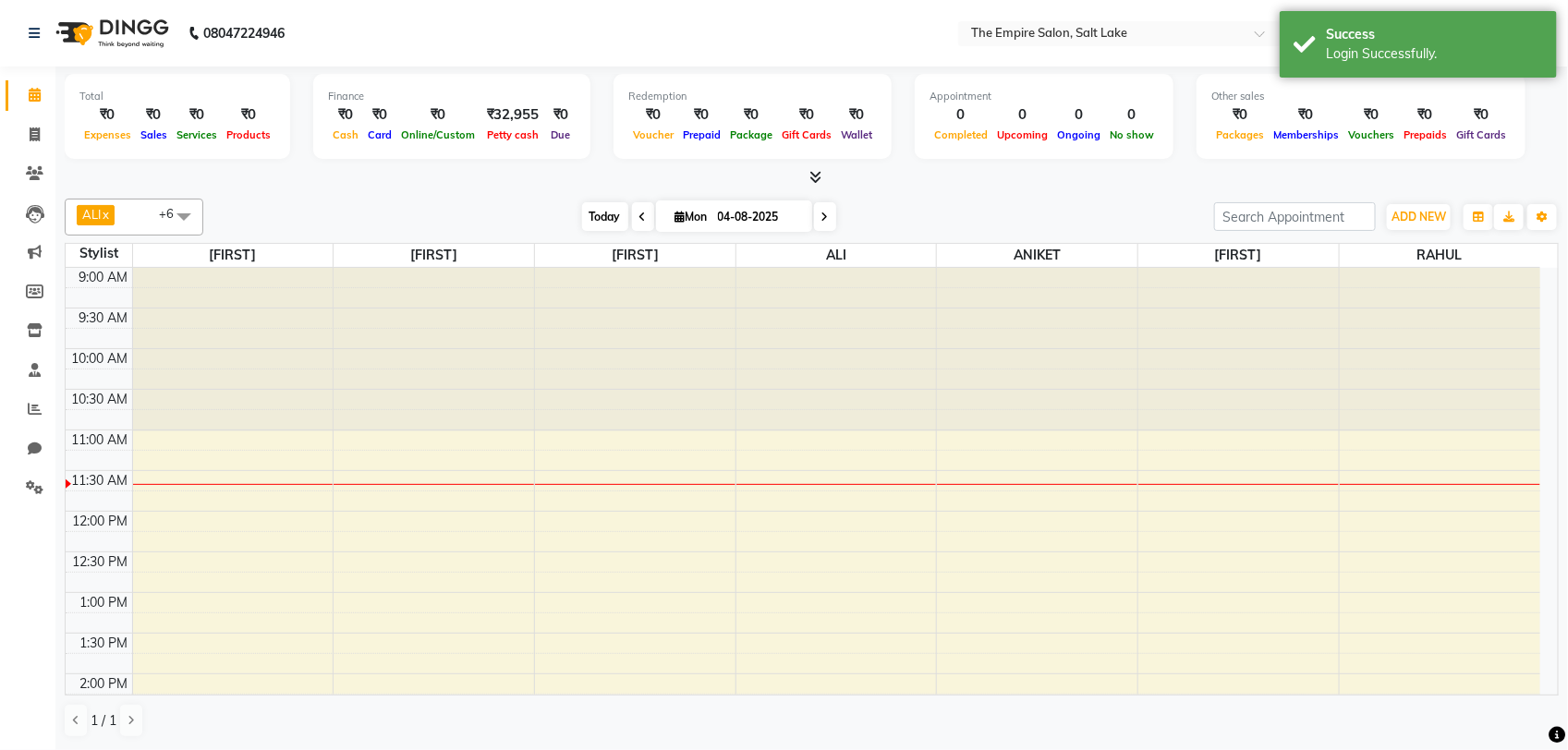 click on "Today" at bounding box center (605, 216) 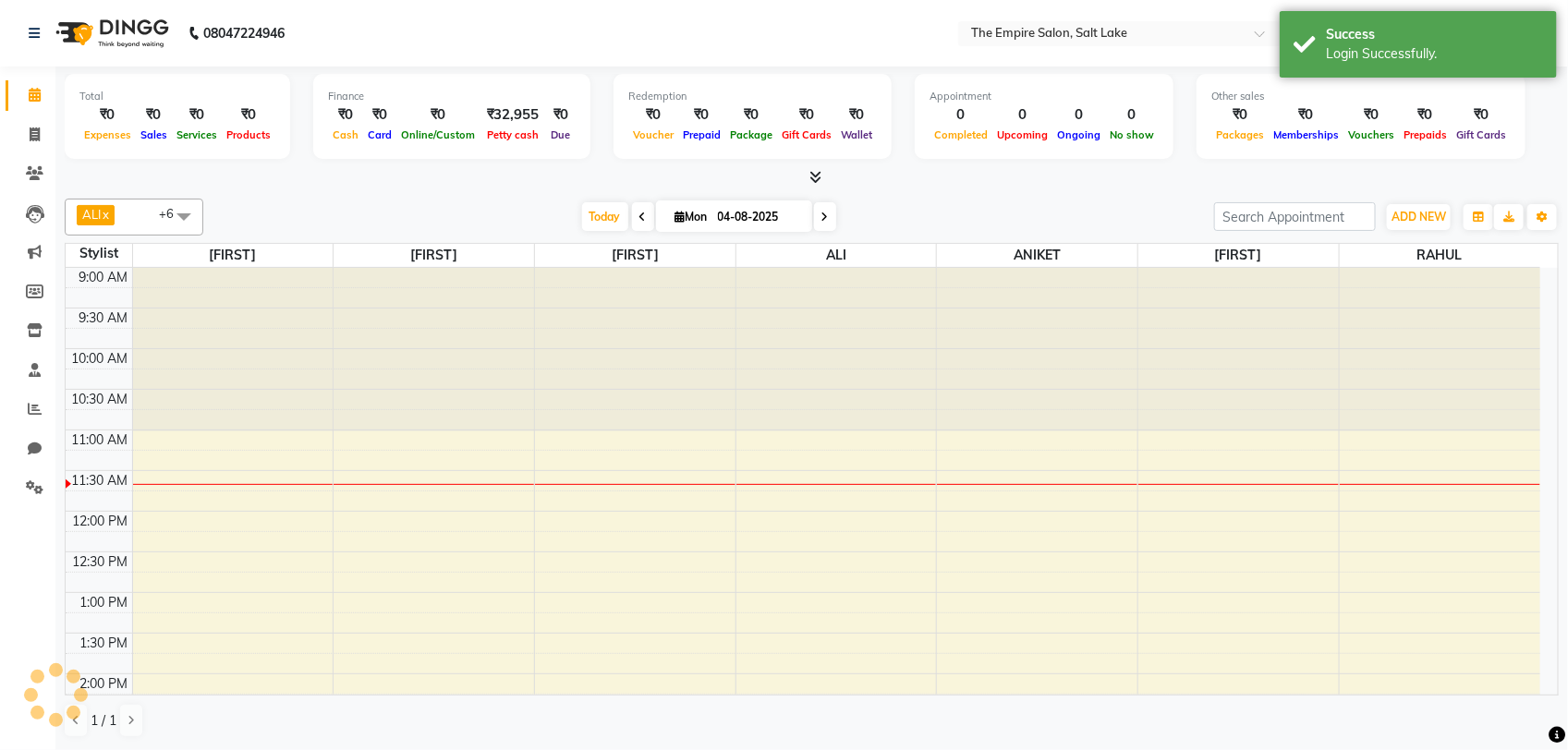 scroll, scrollTop: 164, scrollLeft: 0, axis: vertical 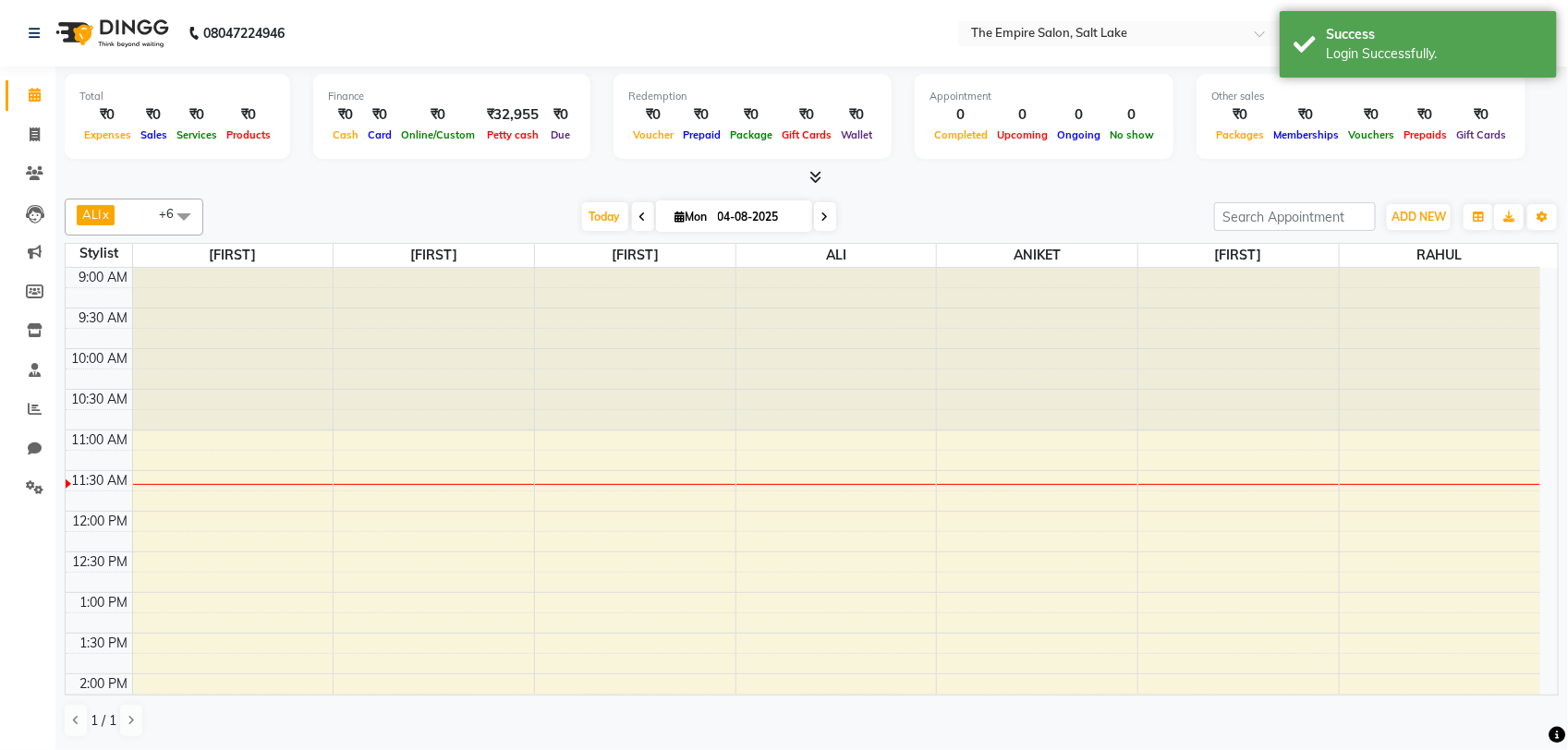 click at bounding box center (643, 216) 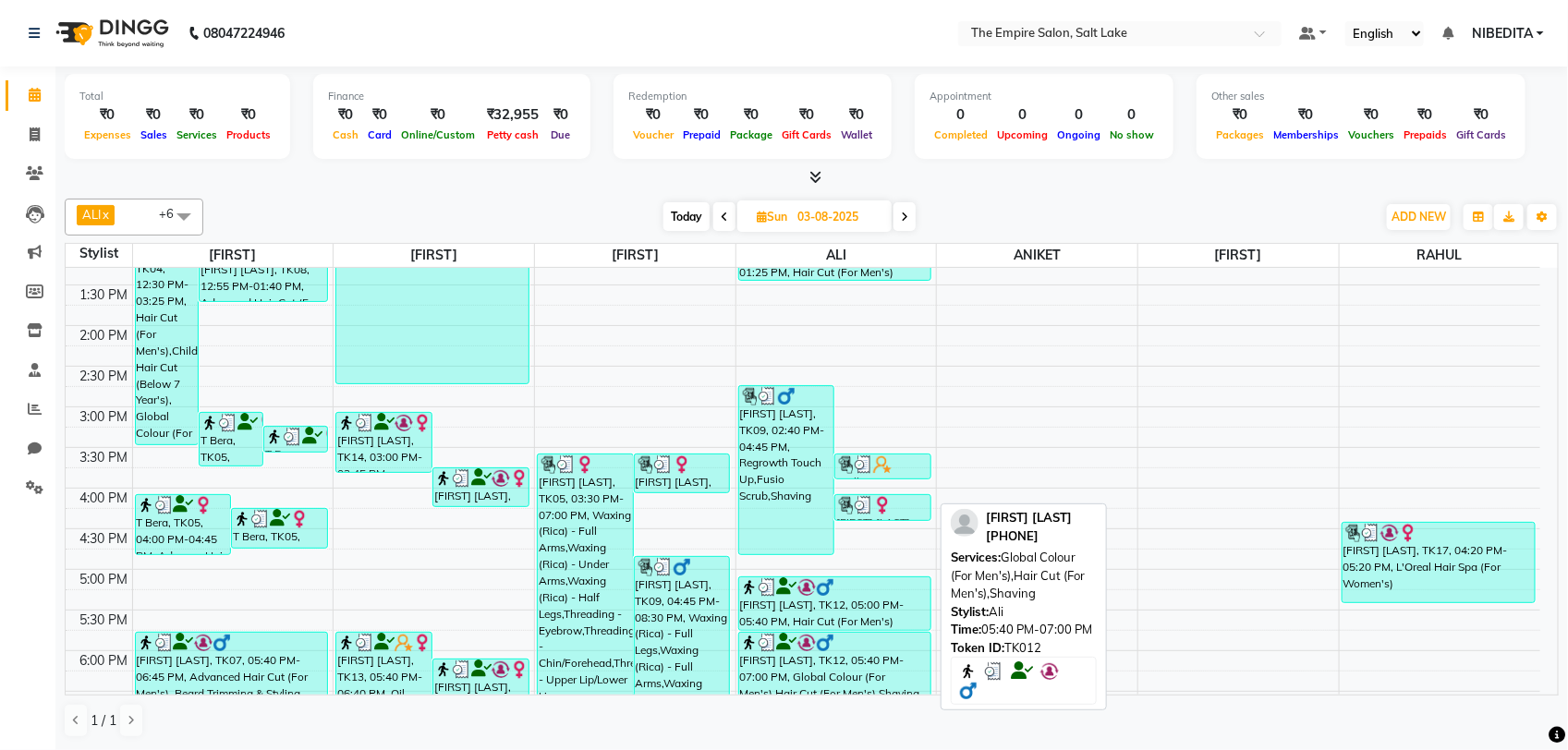 scroll, scrollTop: 346, scrollLeft: 0, axis: vertical 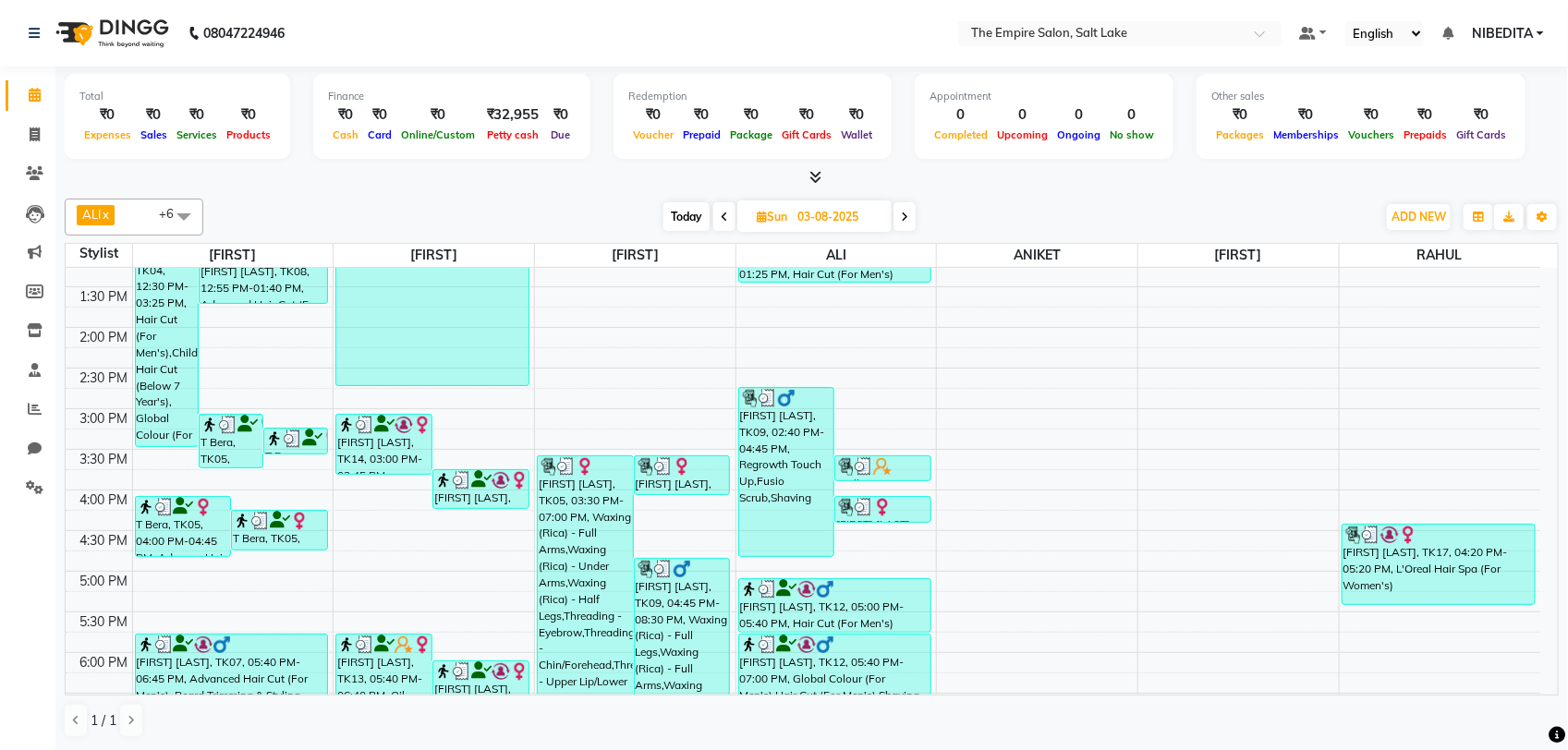 click at bounding box center [724, 216] 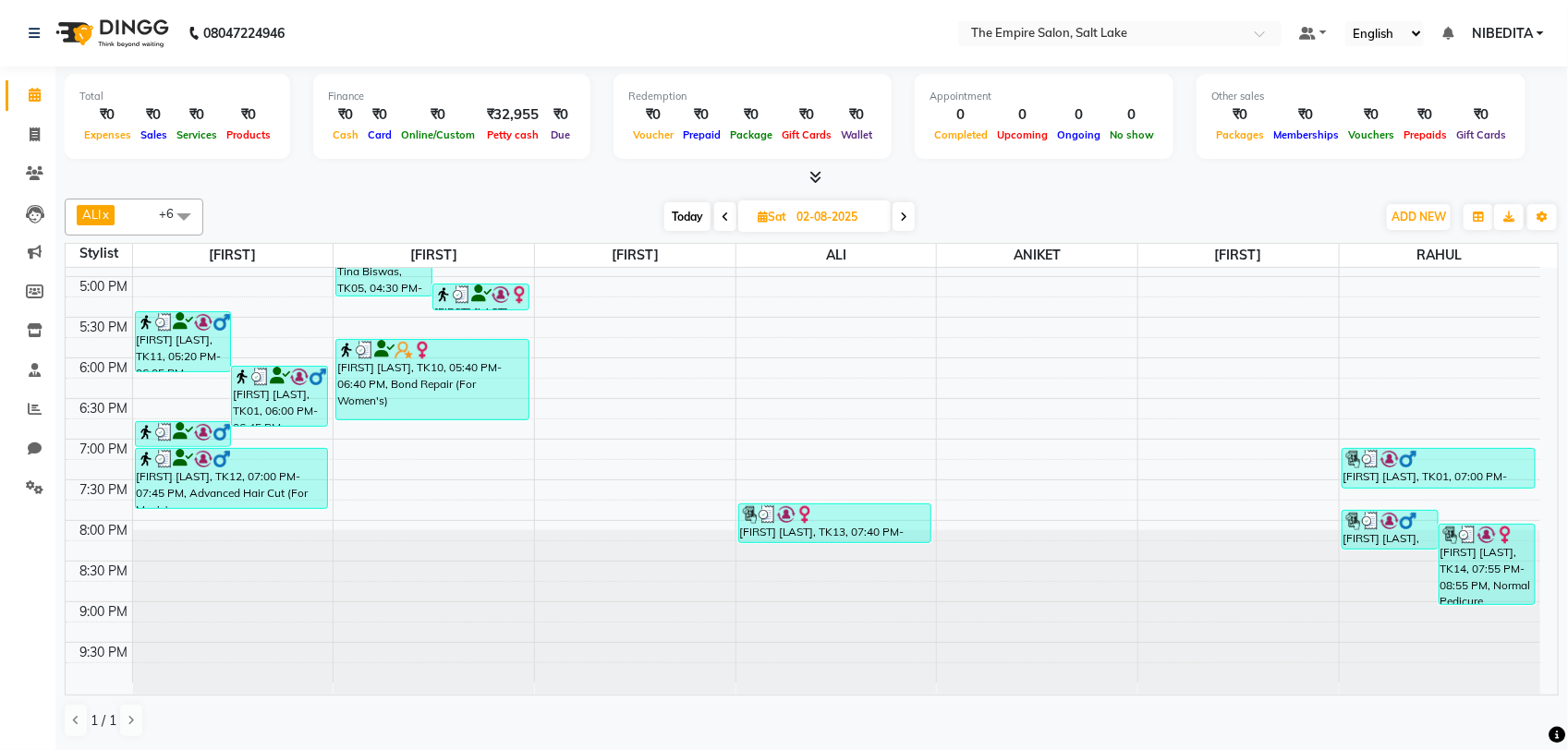 scroll, scrollTop: 2, scrollLeft: 0, axis: vertical 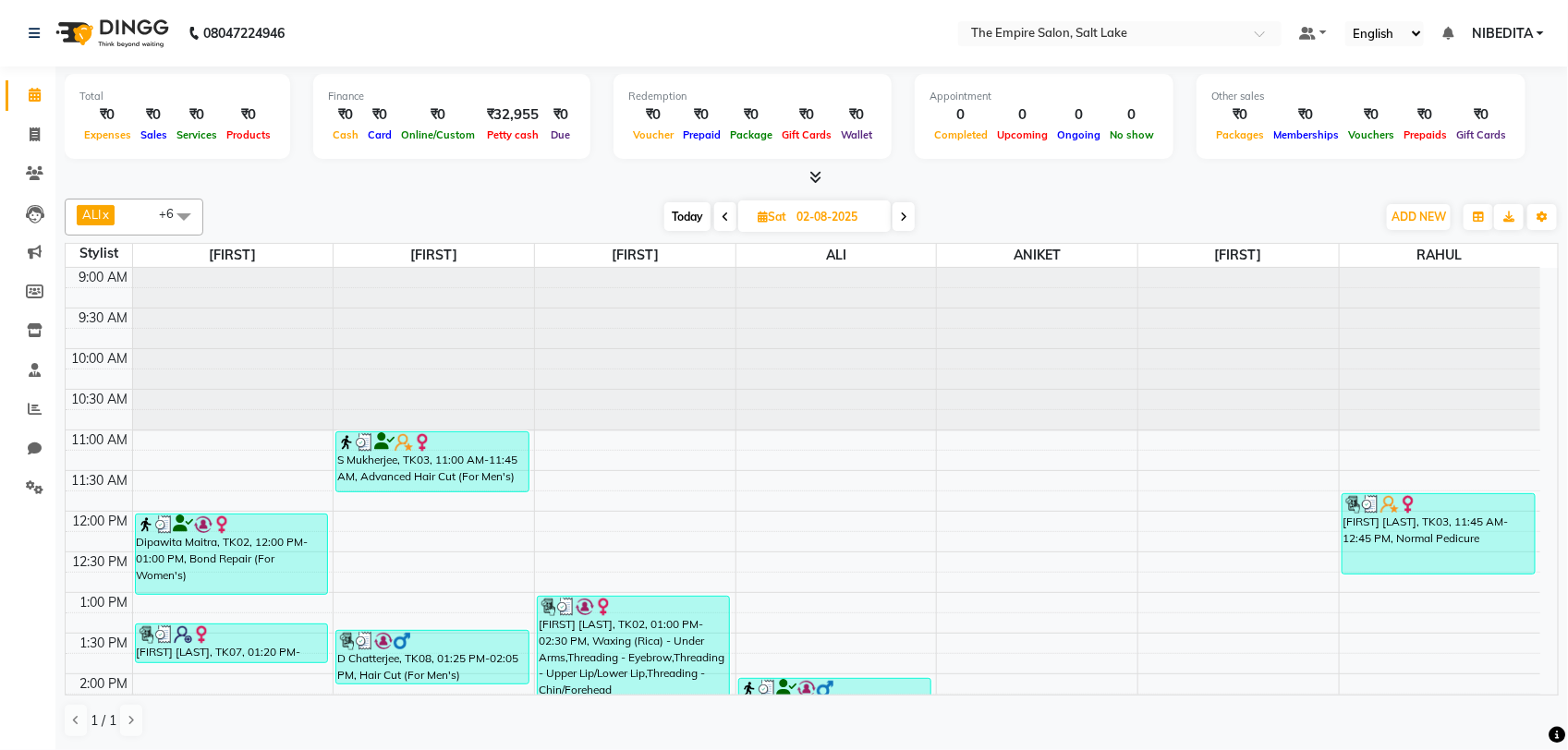 click at bounding box center [904, 216] 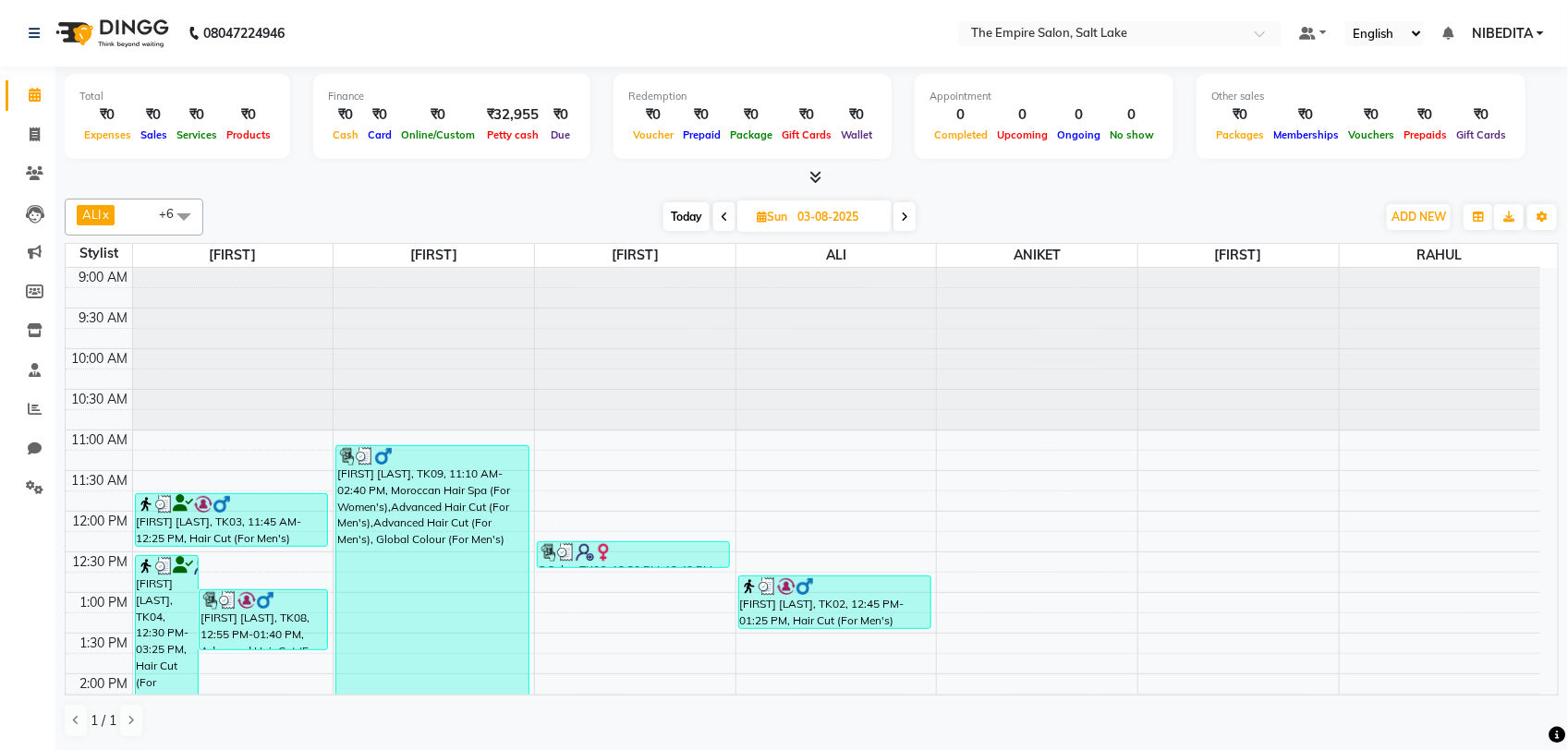 click at bounding box center [724, 216] 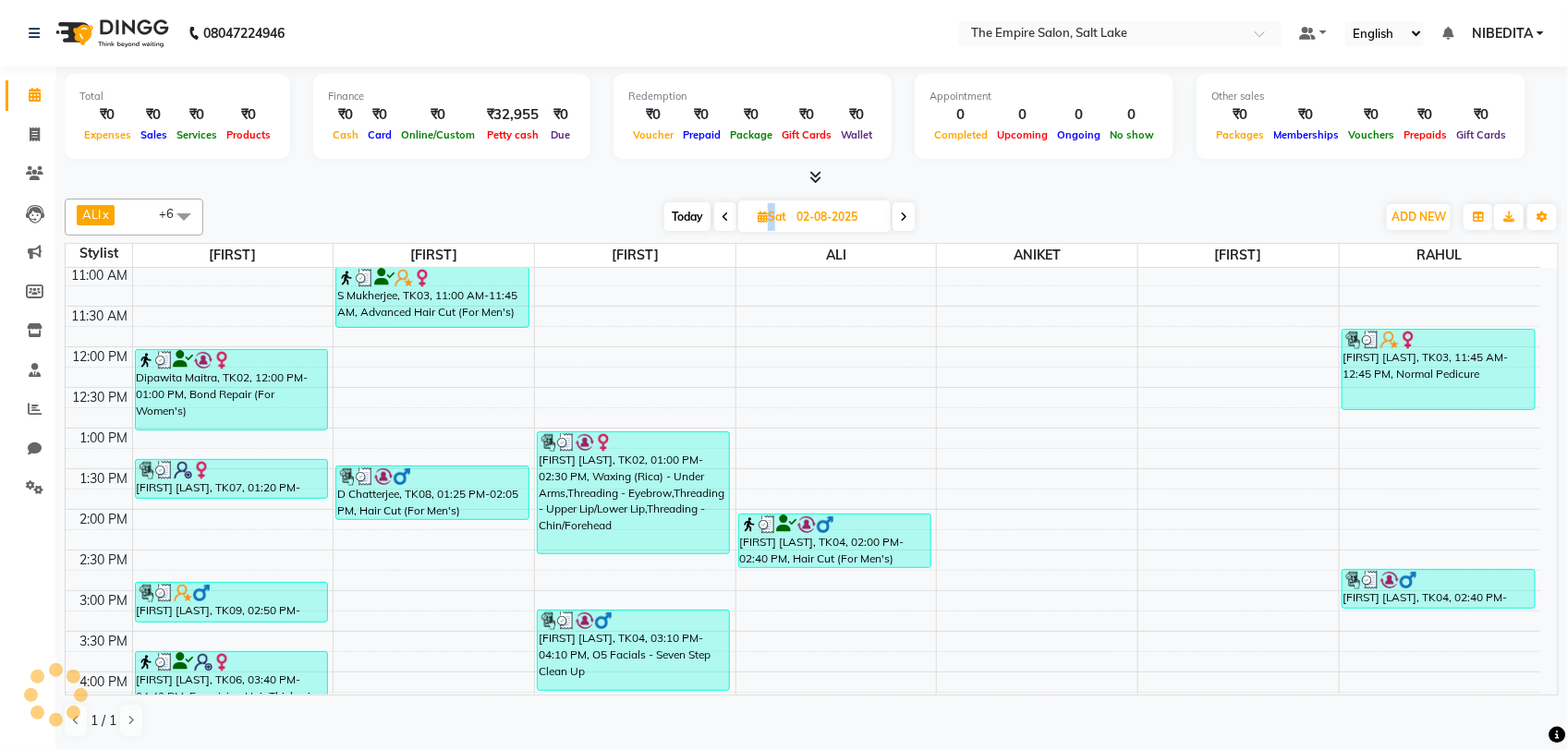 click at bounding box center [725, 217] 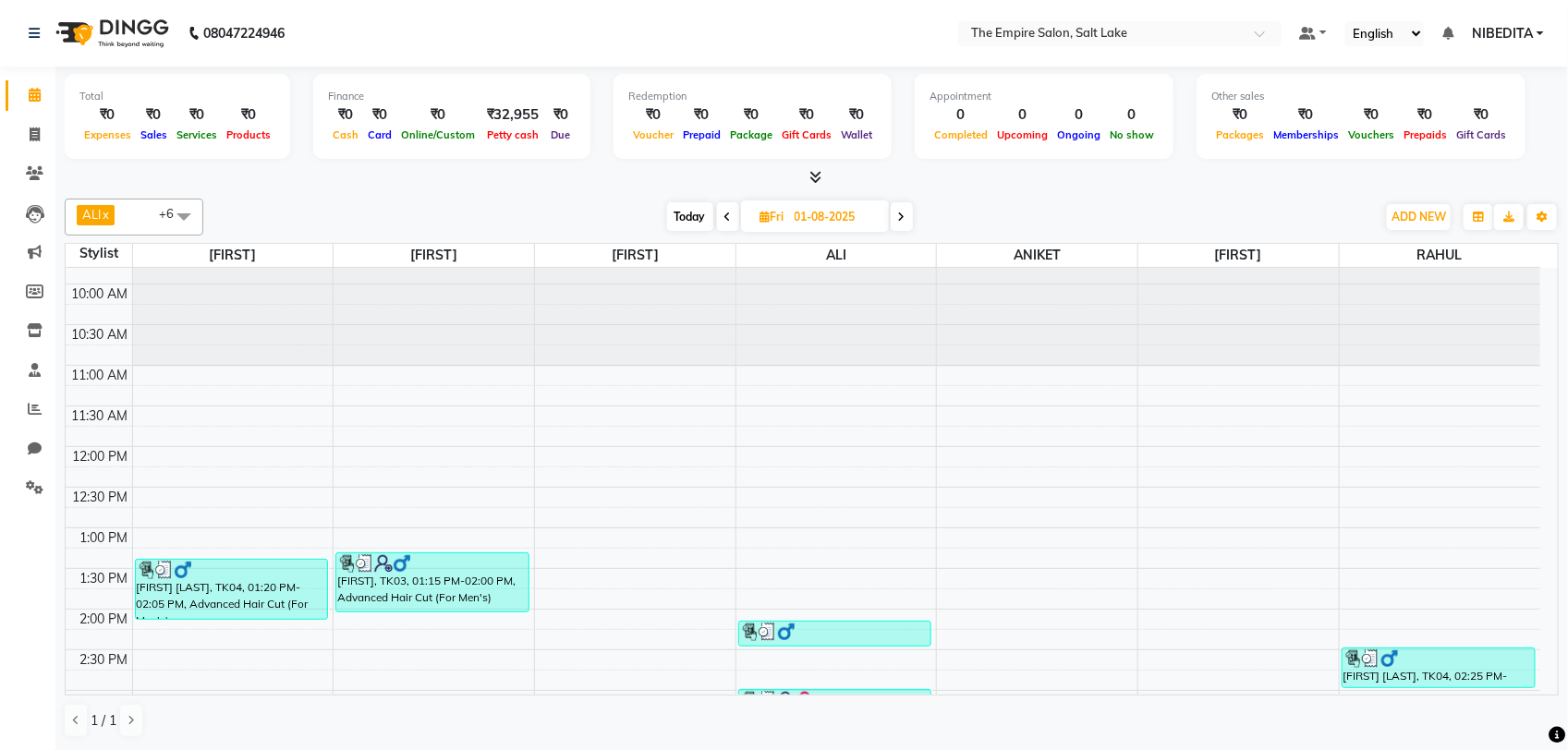 click on "Today" at bounding box center [690, 216] 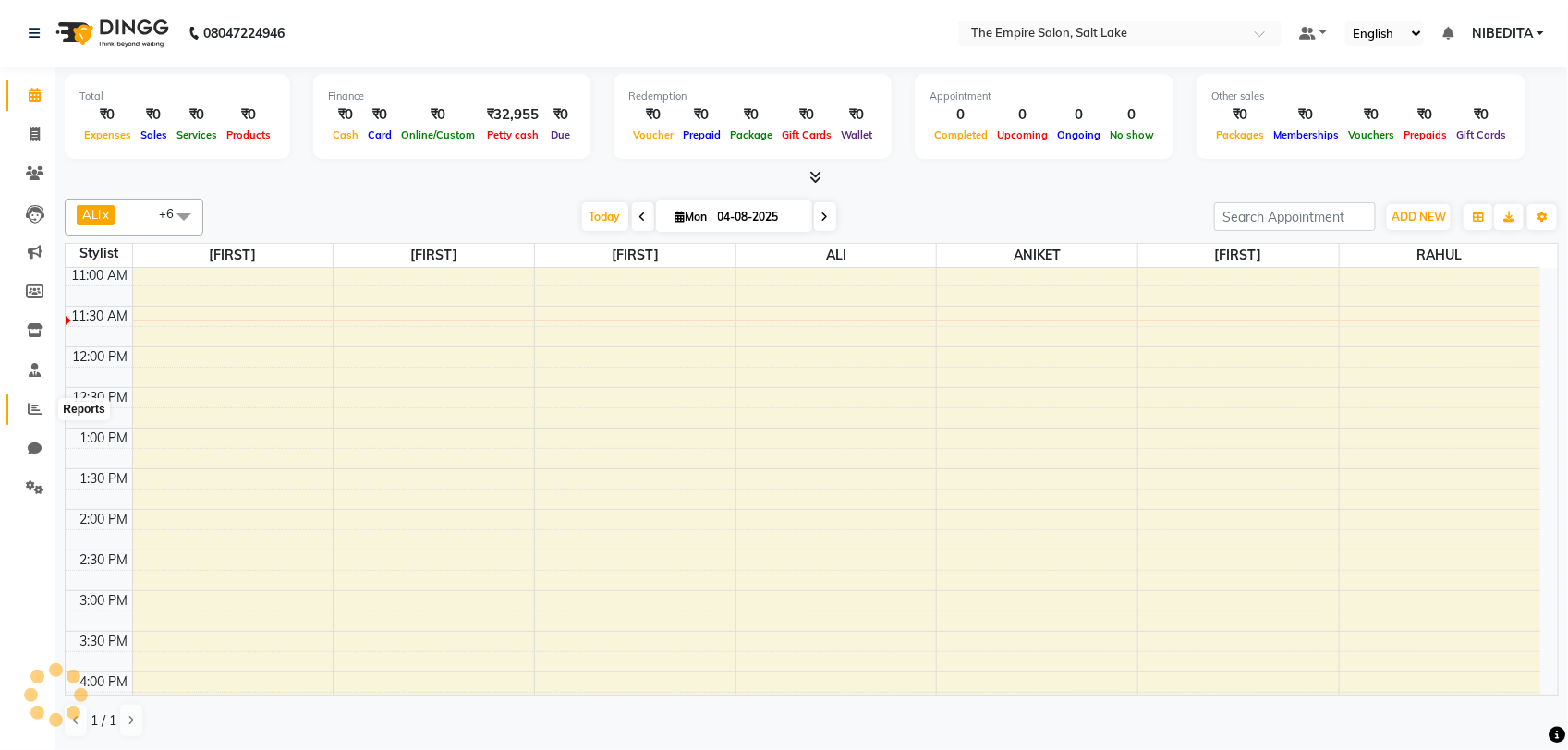 click 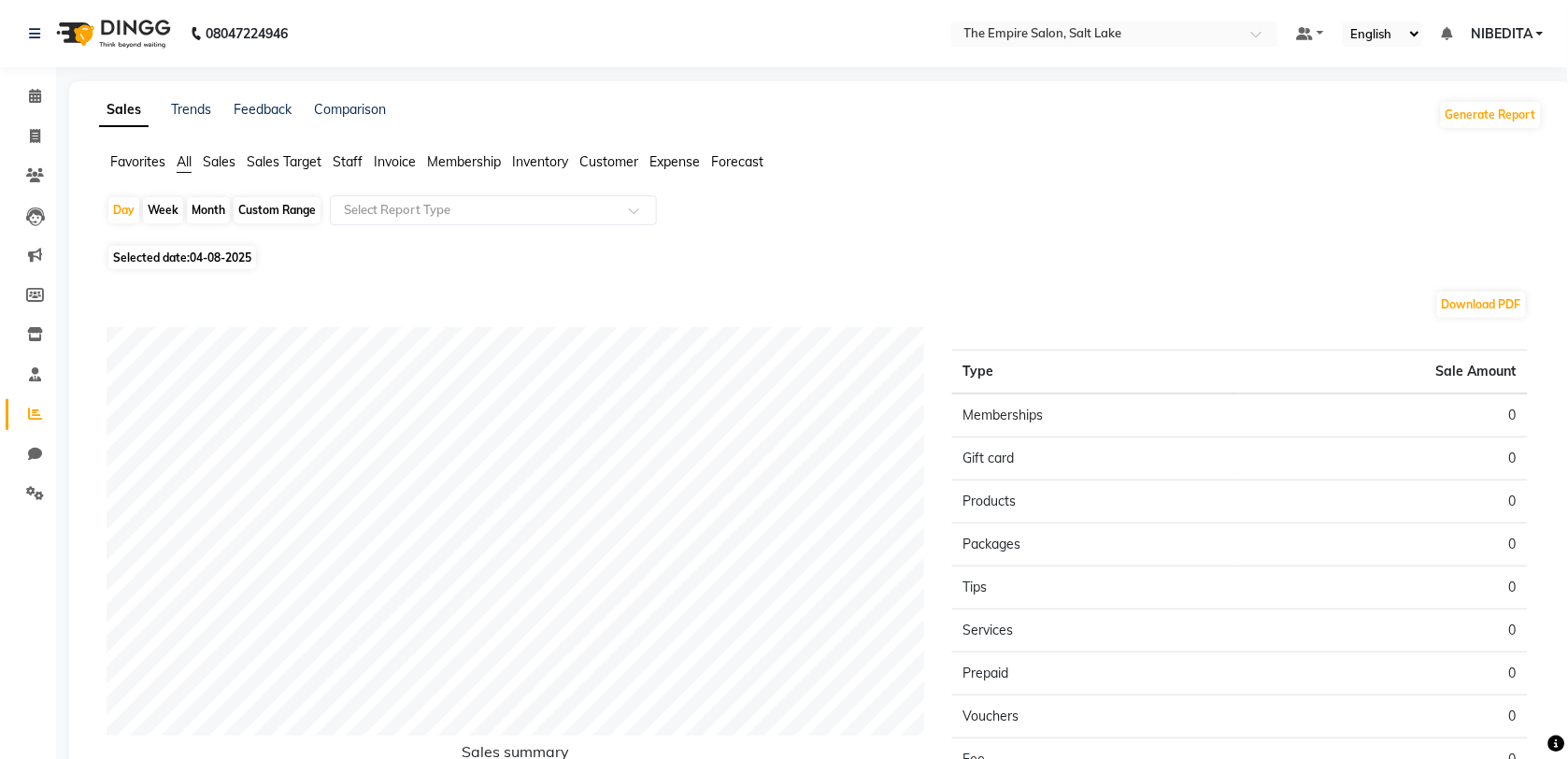 click on "Staff" 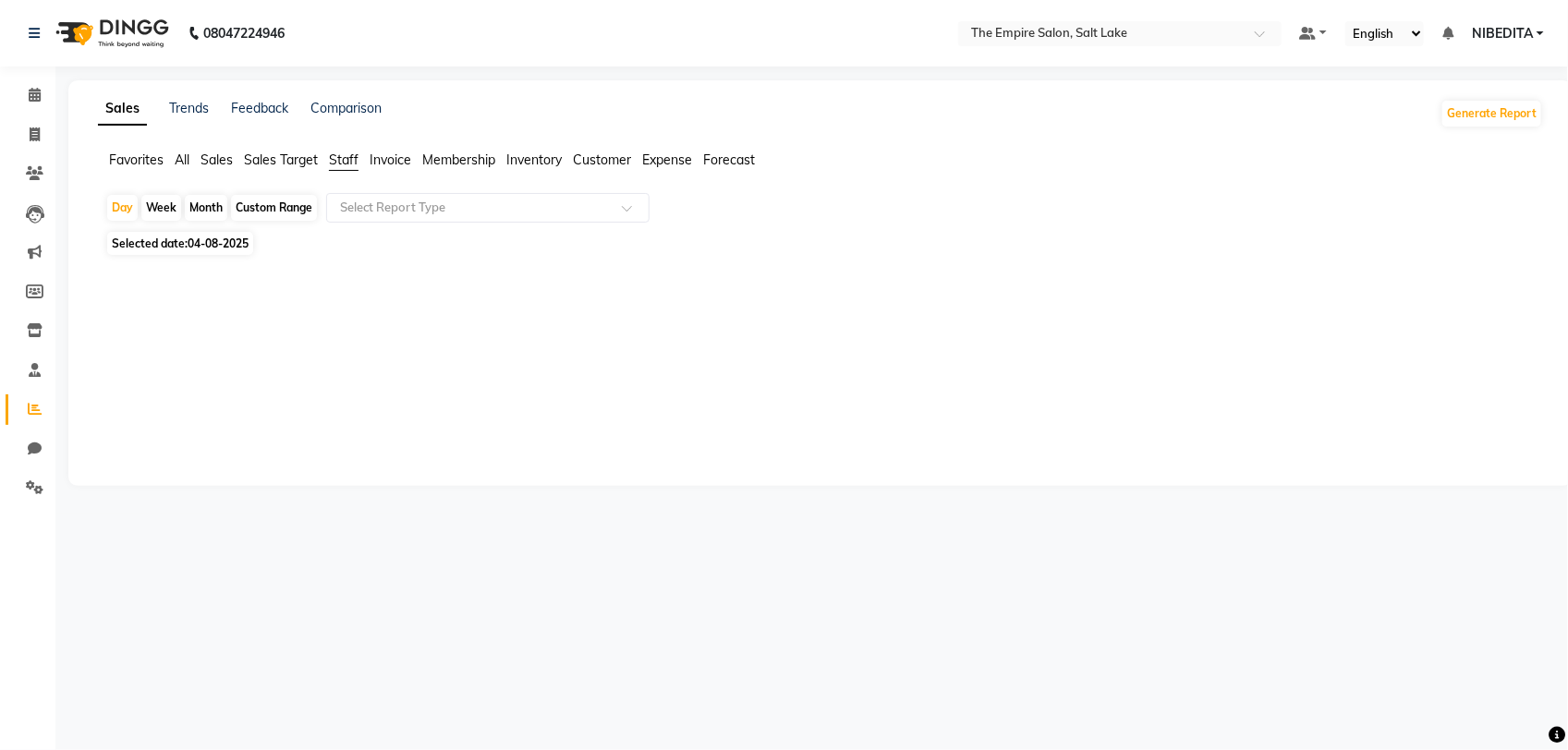 click on "Month" 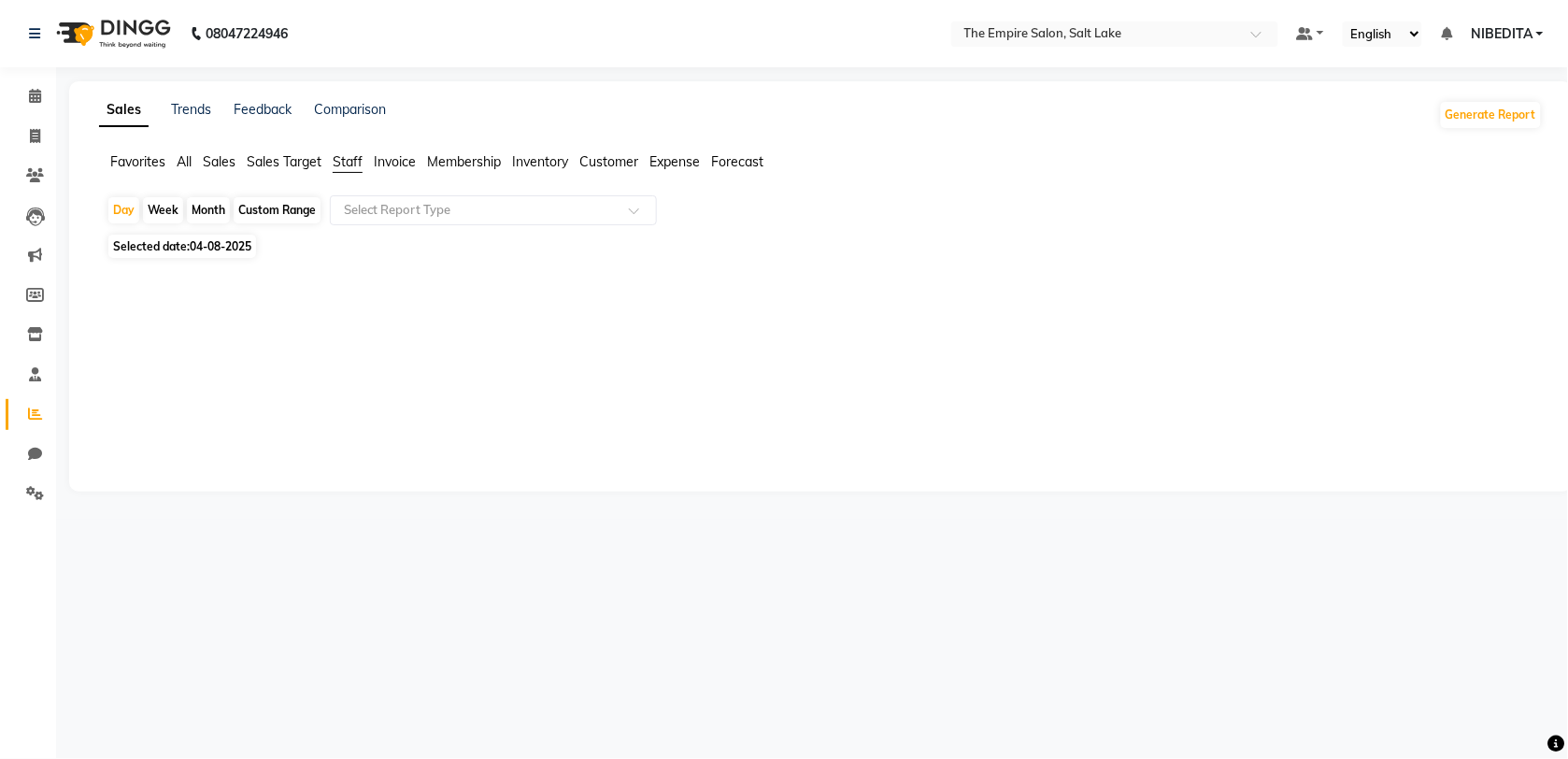 select on "8" 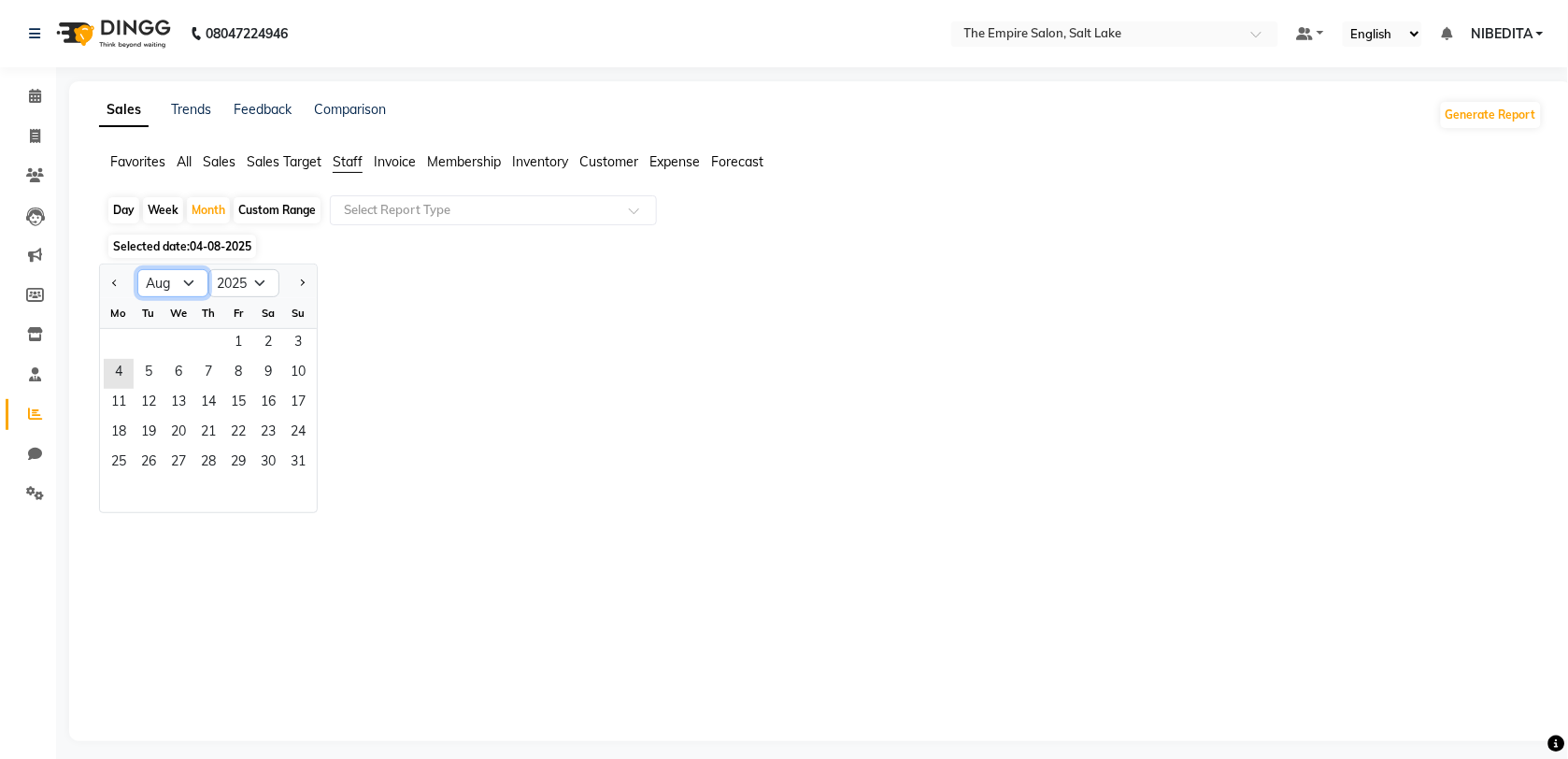 click on "Jan Feb Mar Apr May Jun Jul Aug Sep Oct Nov Dec" 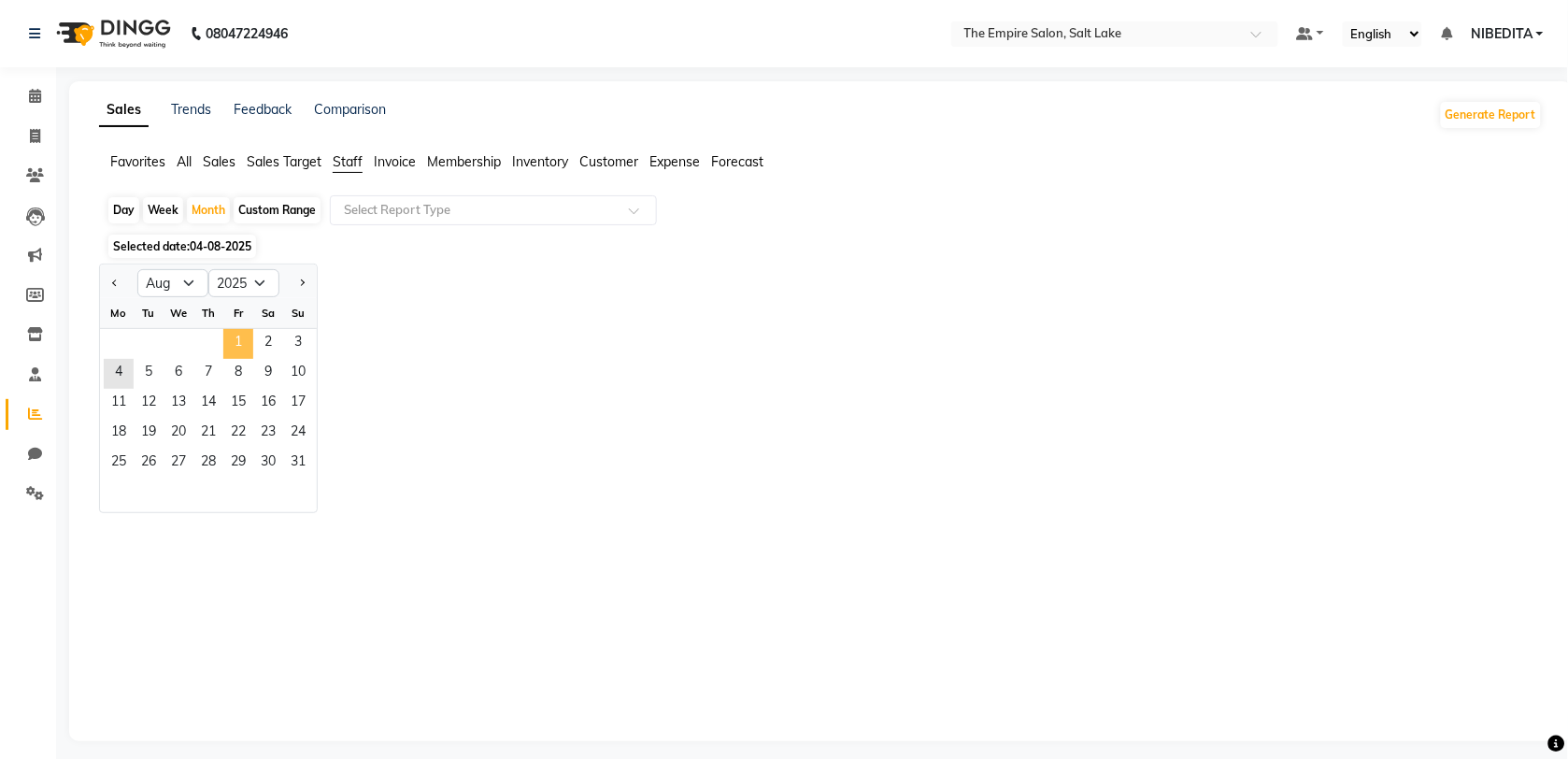 click on "1" 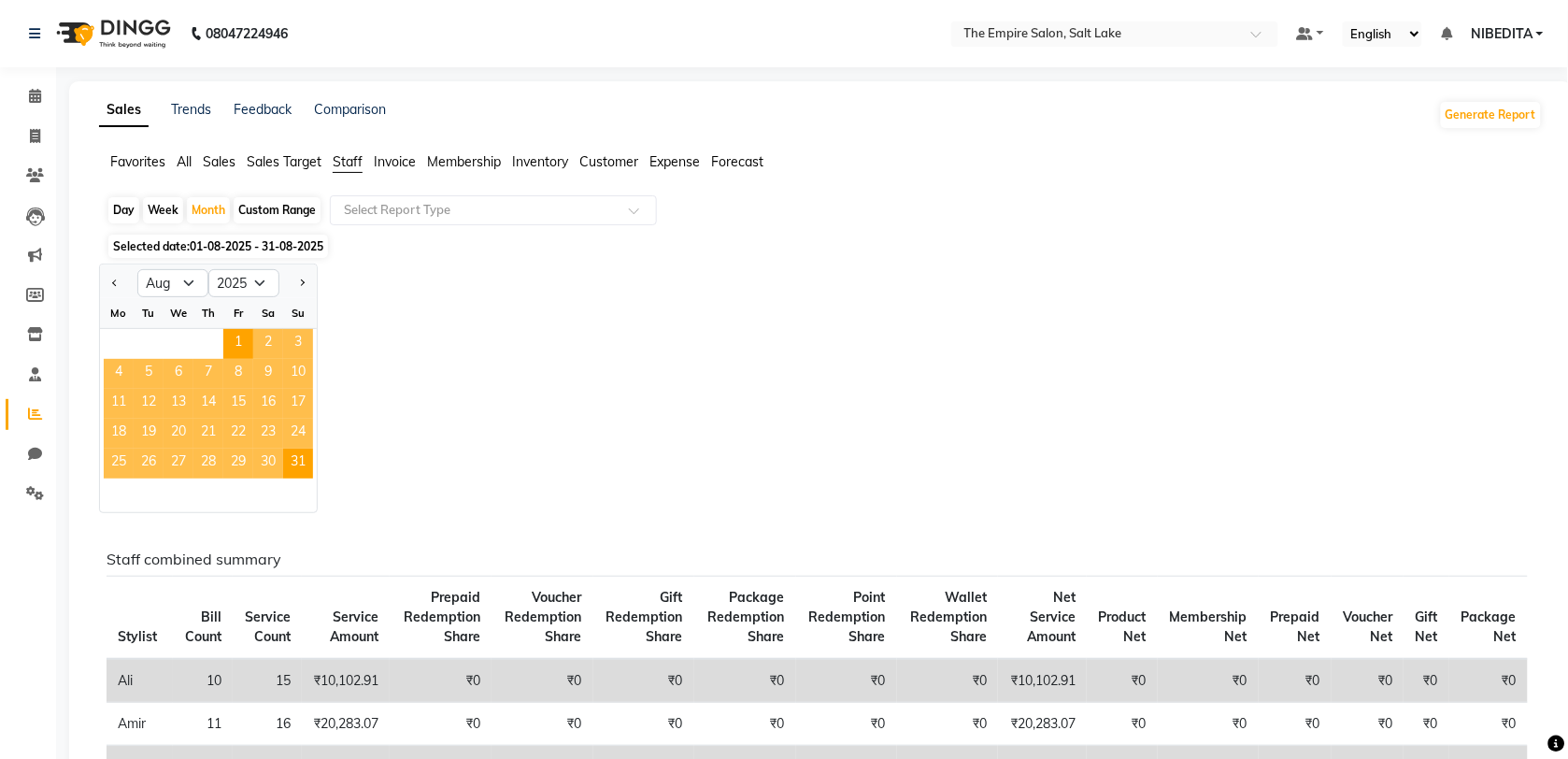 click on "Jan Feb Mar Apr May Jun Jul Aug Sep Oct Nov Dec 2015 2016 2017 2018 2019 2020 2021 2022 2023 2024 2025 2026 2027 2028 2029 2030 2031 2032 2033 2034 2035 Mo Tu We Th Fr Sa Su  1   2   3   4   5   6   7   8   9   10   11   12   13   14   15   16   17   18   19   20   21   22   23   24   25   26   27   28   29   30   31" 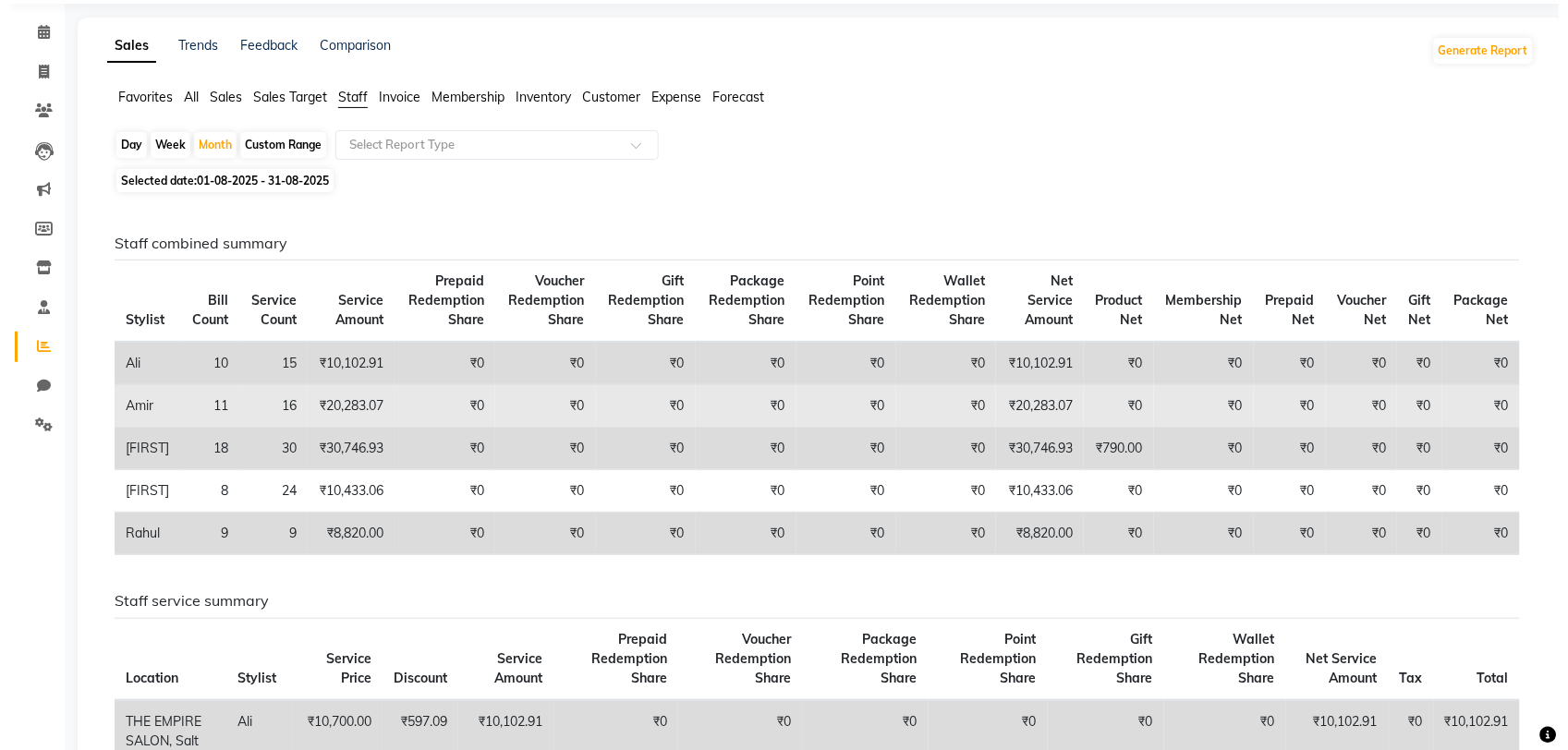 scroll, scrollTop: 0, scrollLeft: 0, axis: both 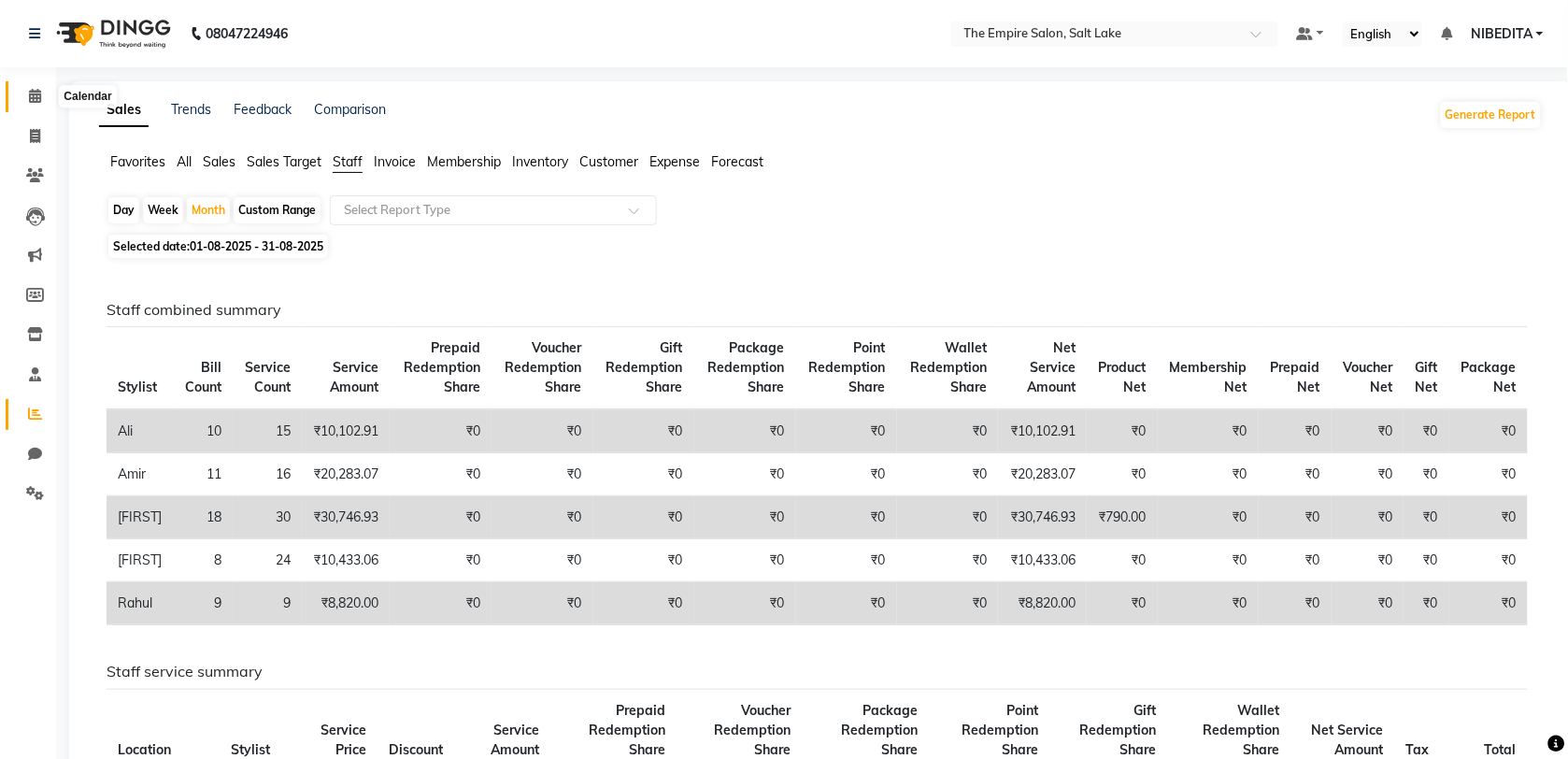 click 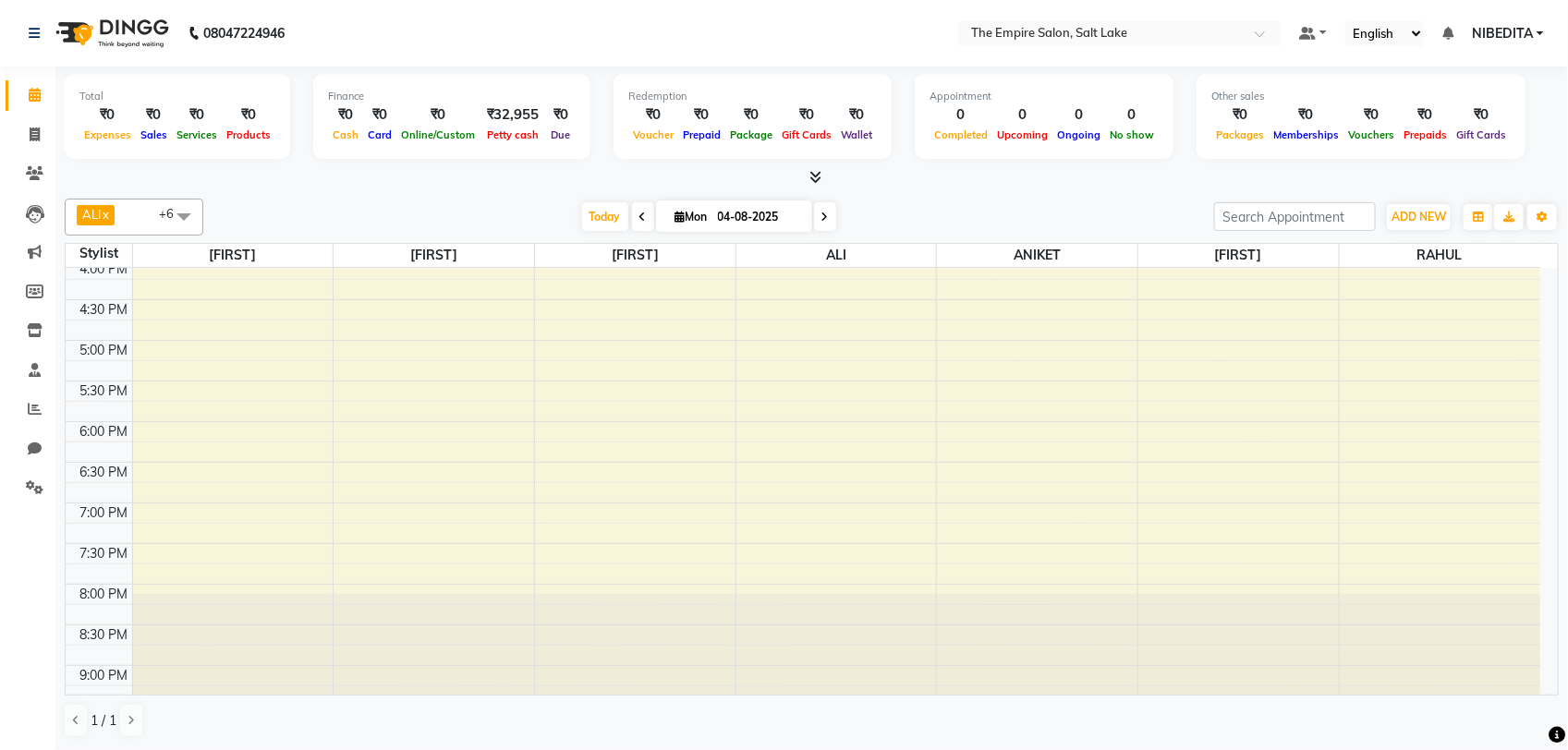 scroll, scrollTop: 0, scrollLeft: 0, axis: both 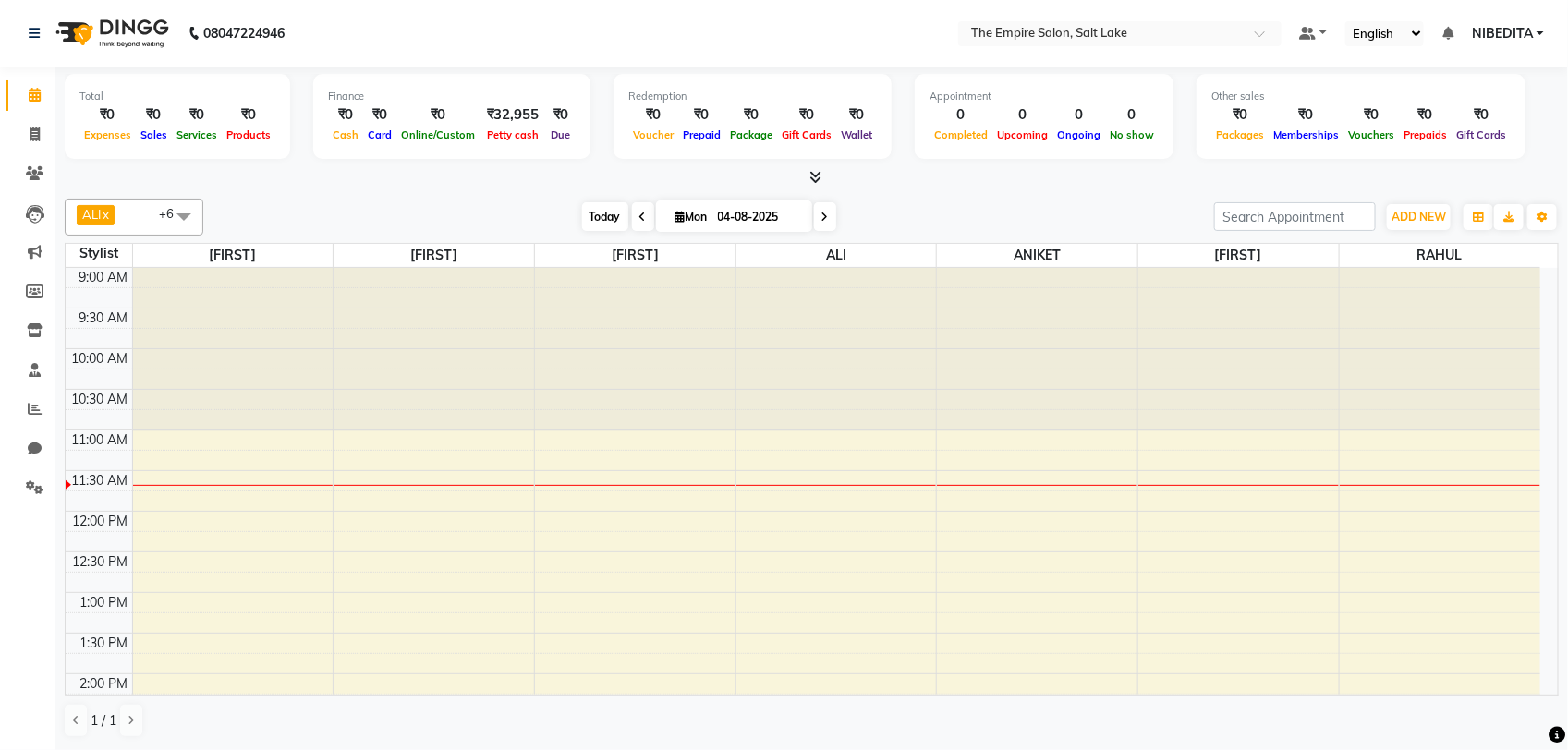 click on "Today" at bounding box center (605, 216) 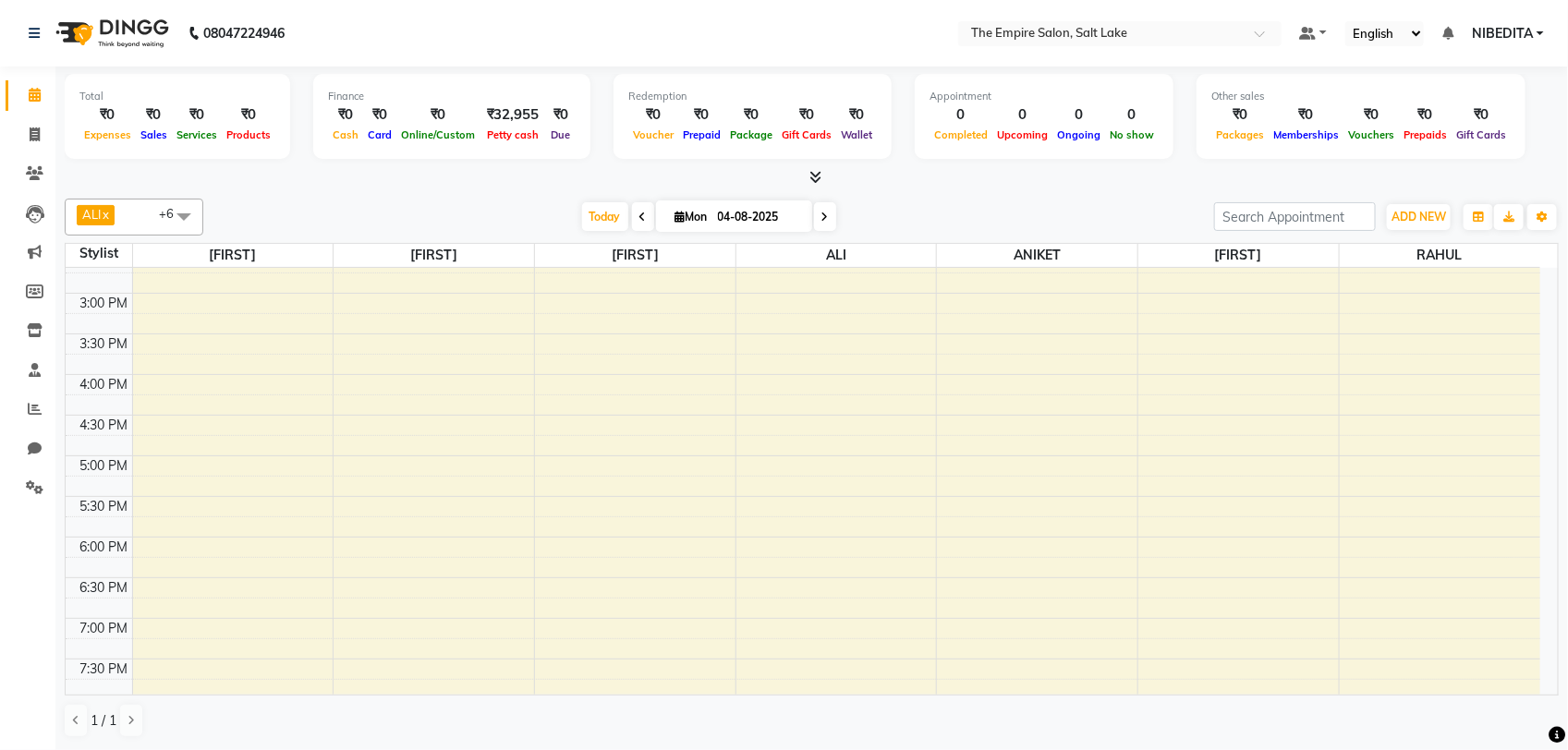 scroll, scrollTop: 0, scrollLeft: 0, axis: both 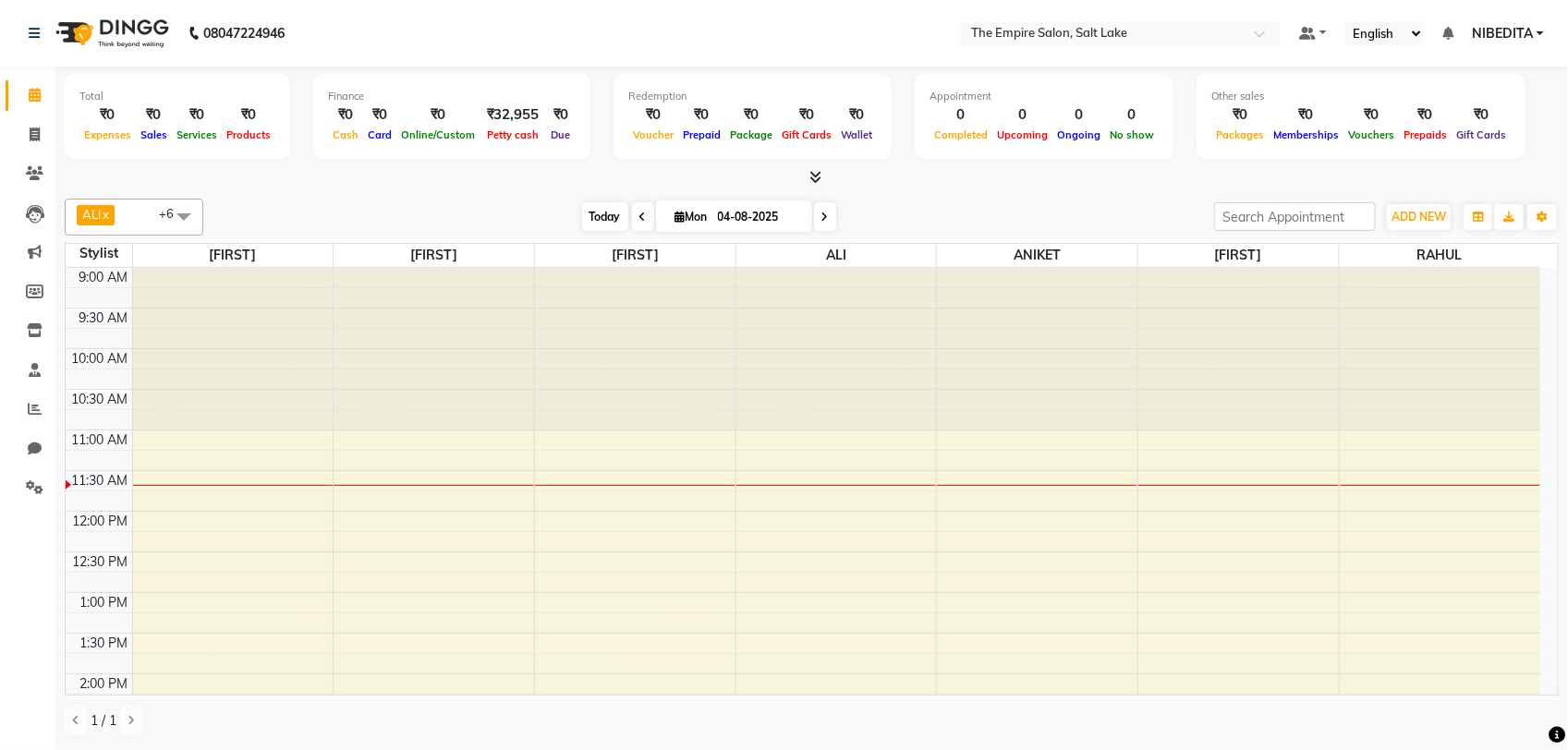 click on "Today" at bounding box center (605, 216) 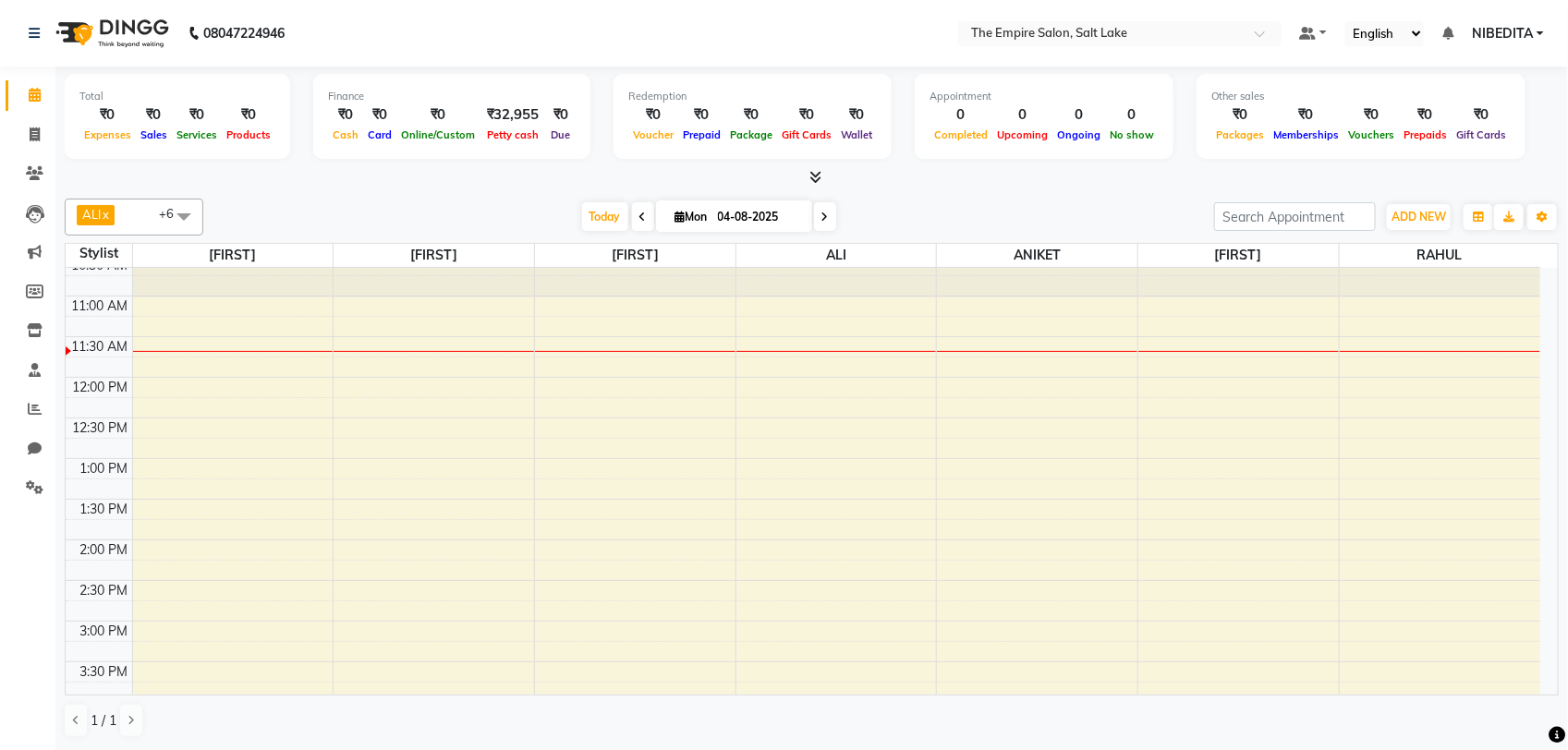 scroll, scrollTop: 0, scrollLeft: 0, axis: both 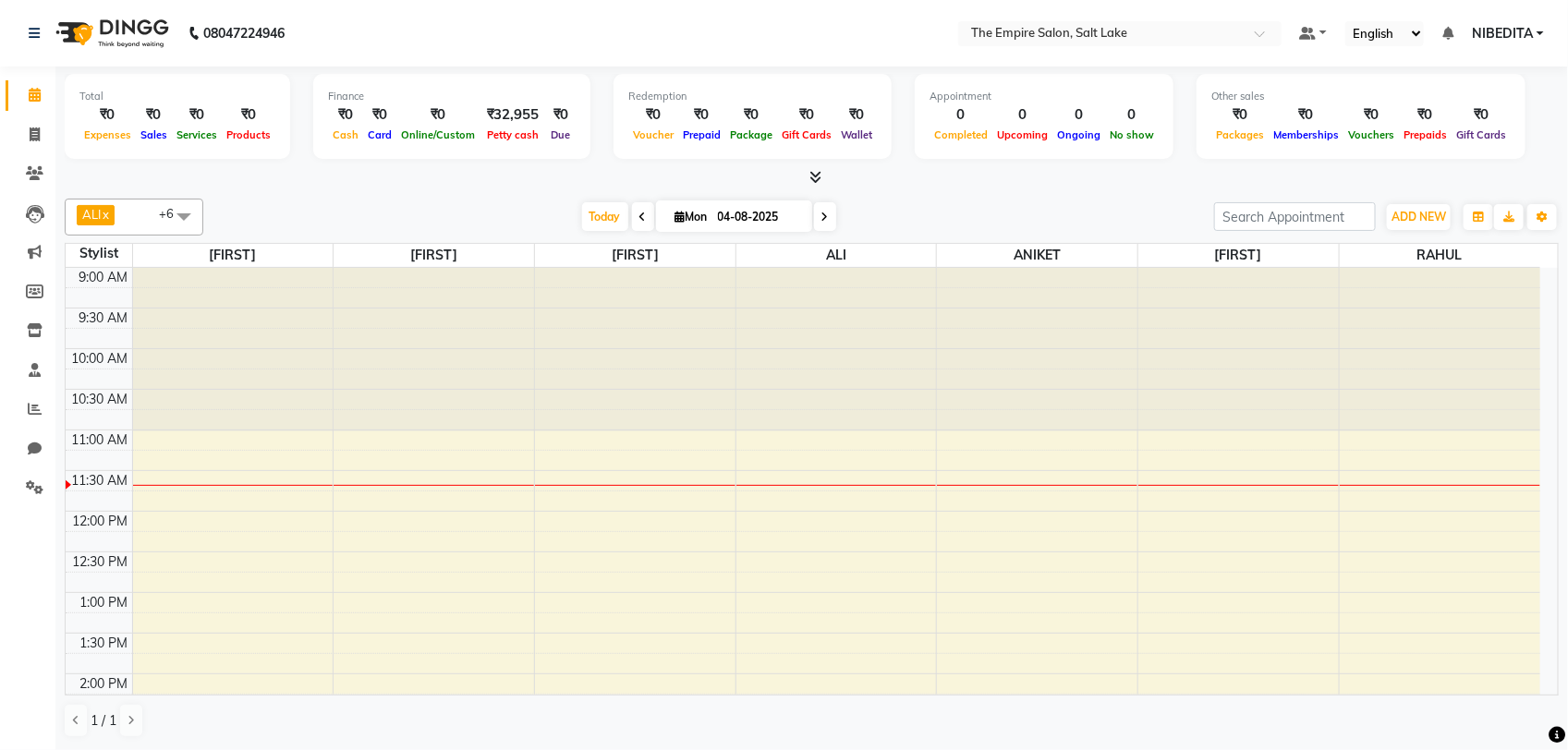 click at bounding box center [825, 217] 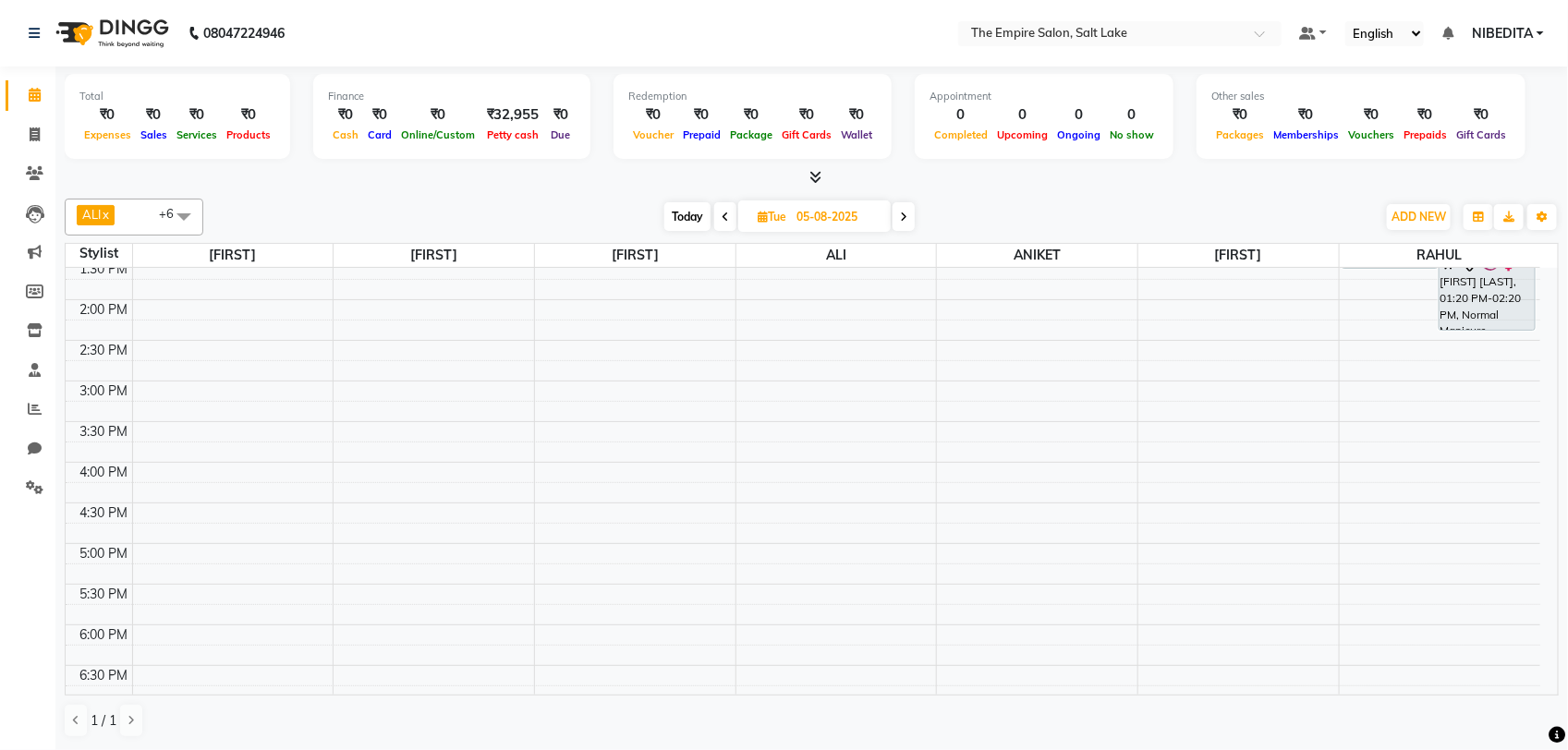 scroll, scrollTop: 0, scrollLeft: 0, axis: both 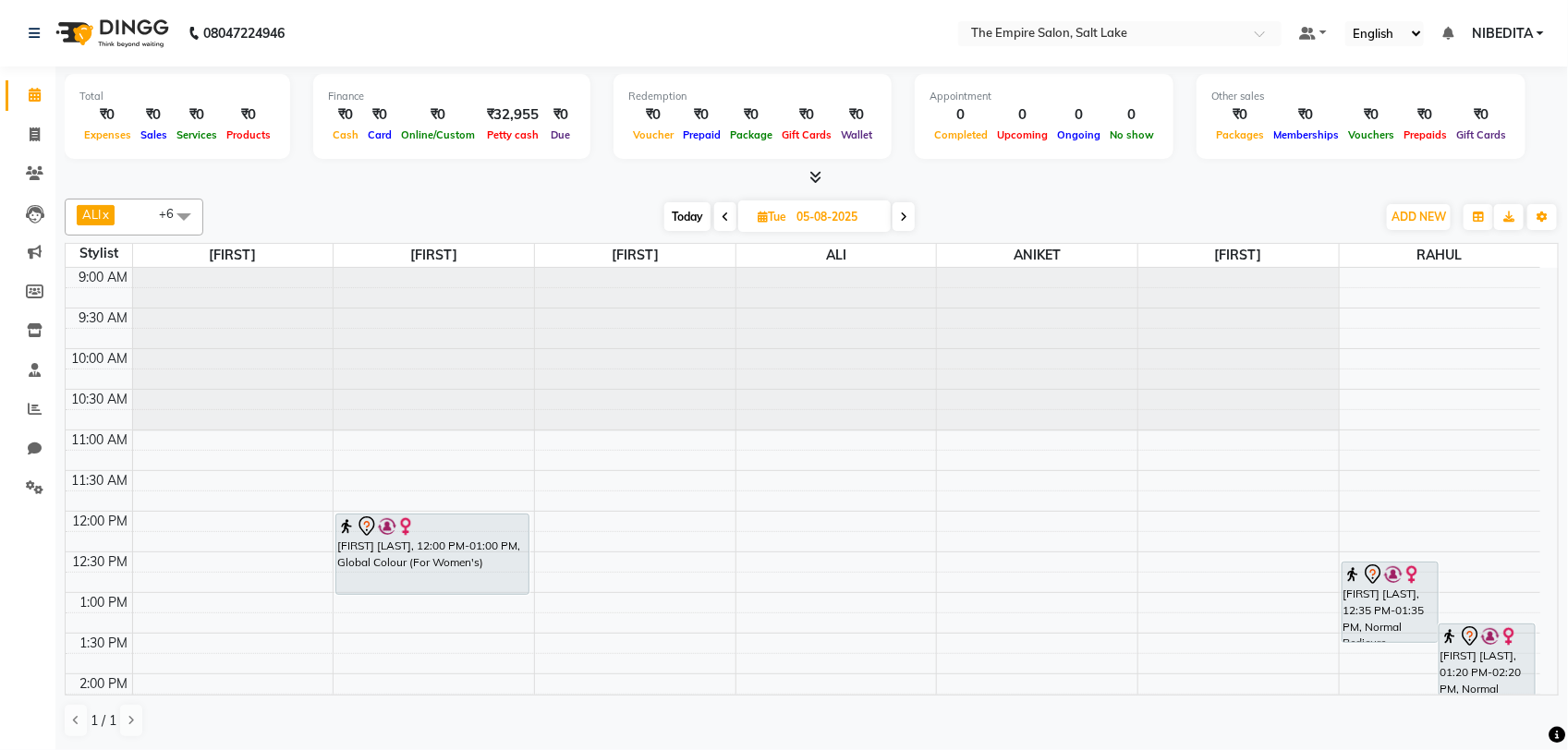 click on "Today" at bounding box center [687, 216] 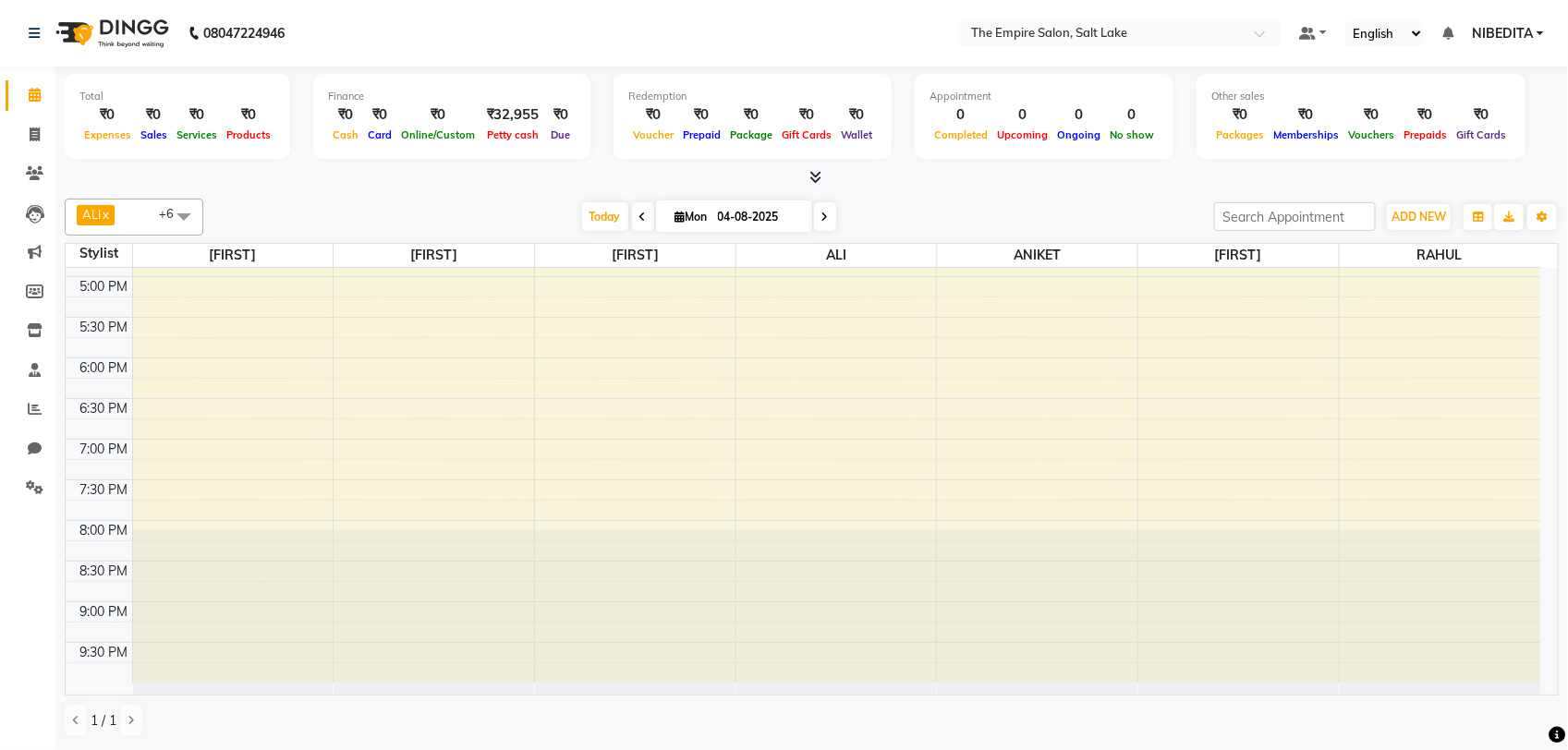 scroll, scrollTop: 108, scrollLeft: 0, axis: vertical 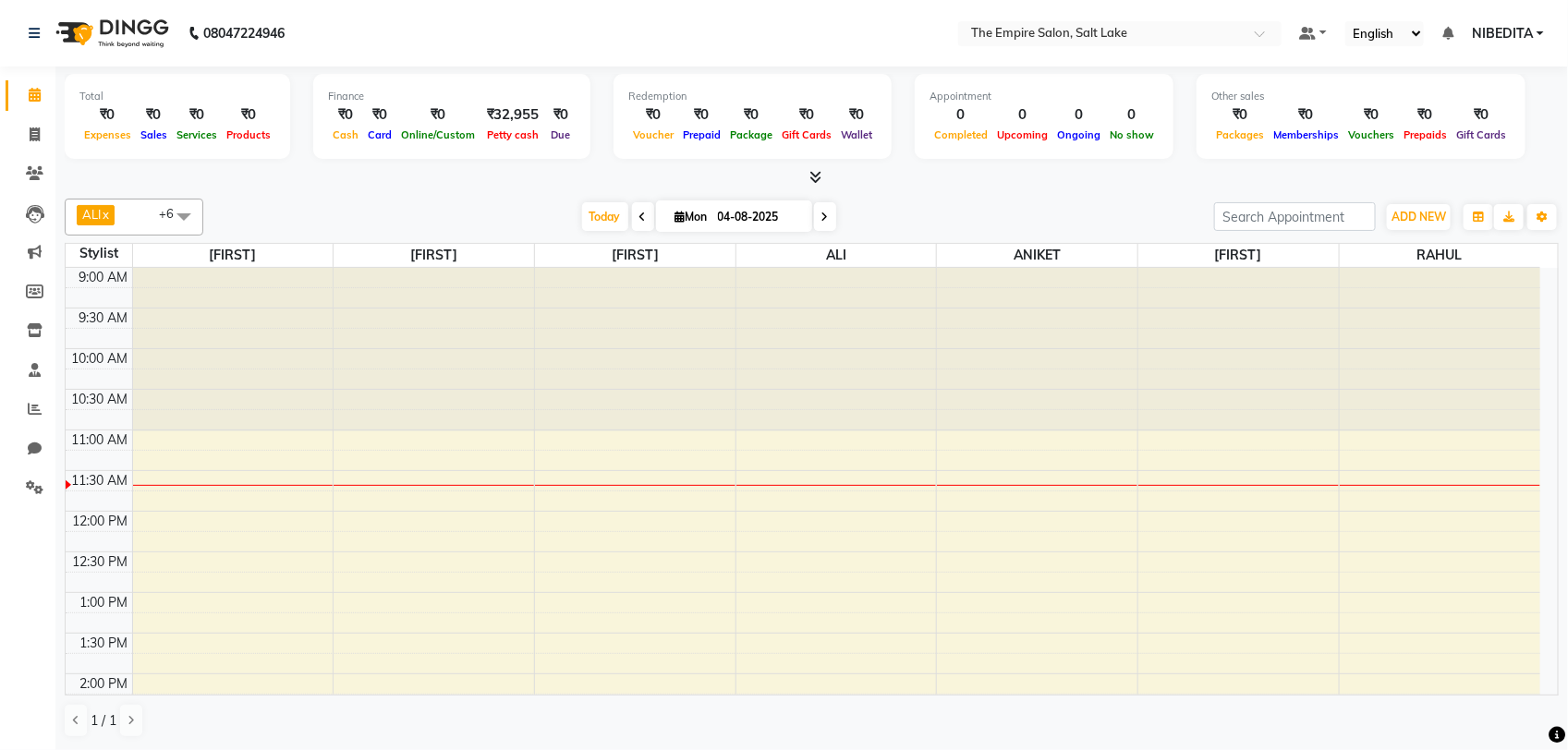 click at bounding box center (643, 217) 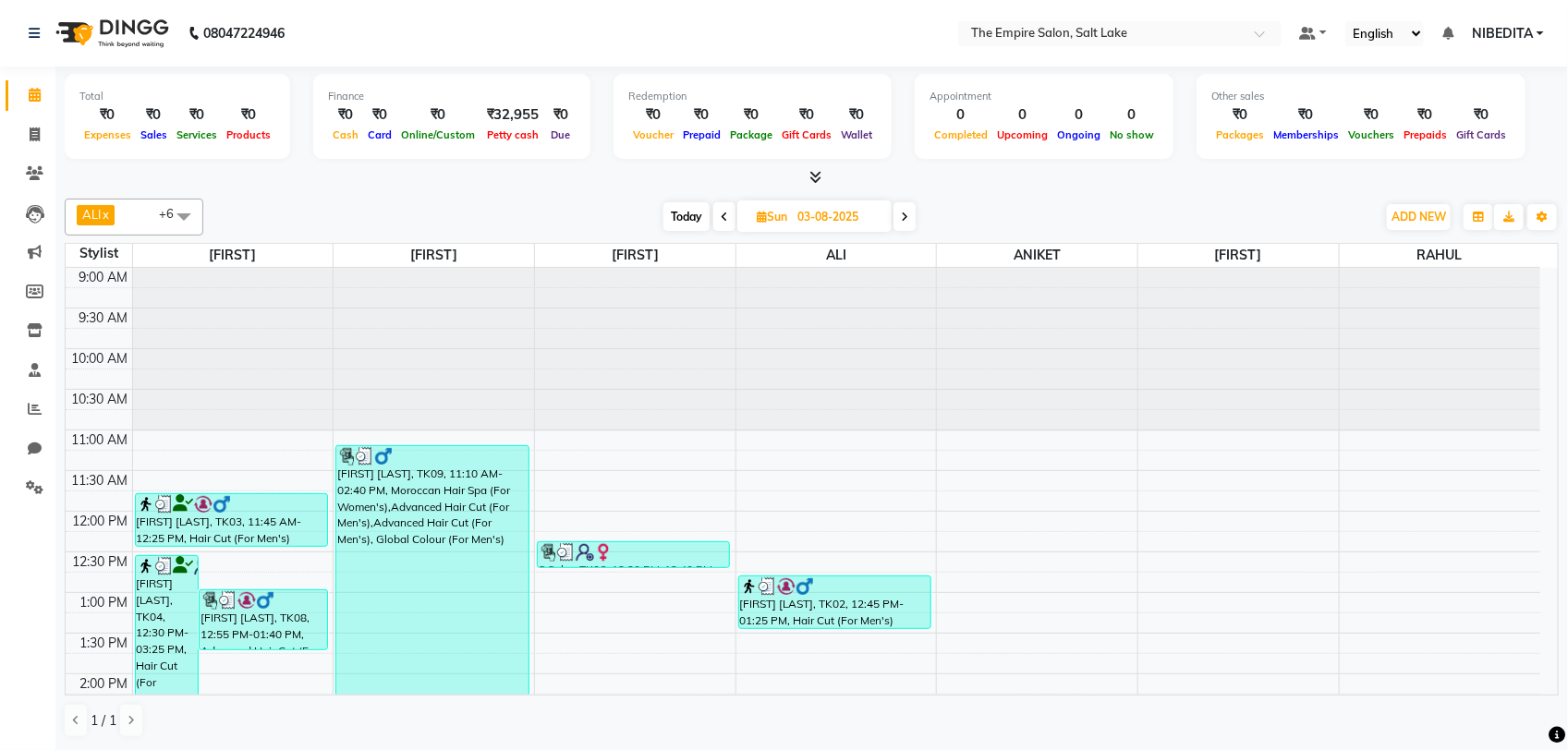 click at bounding box center [724, 217] 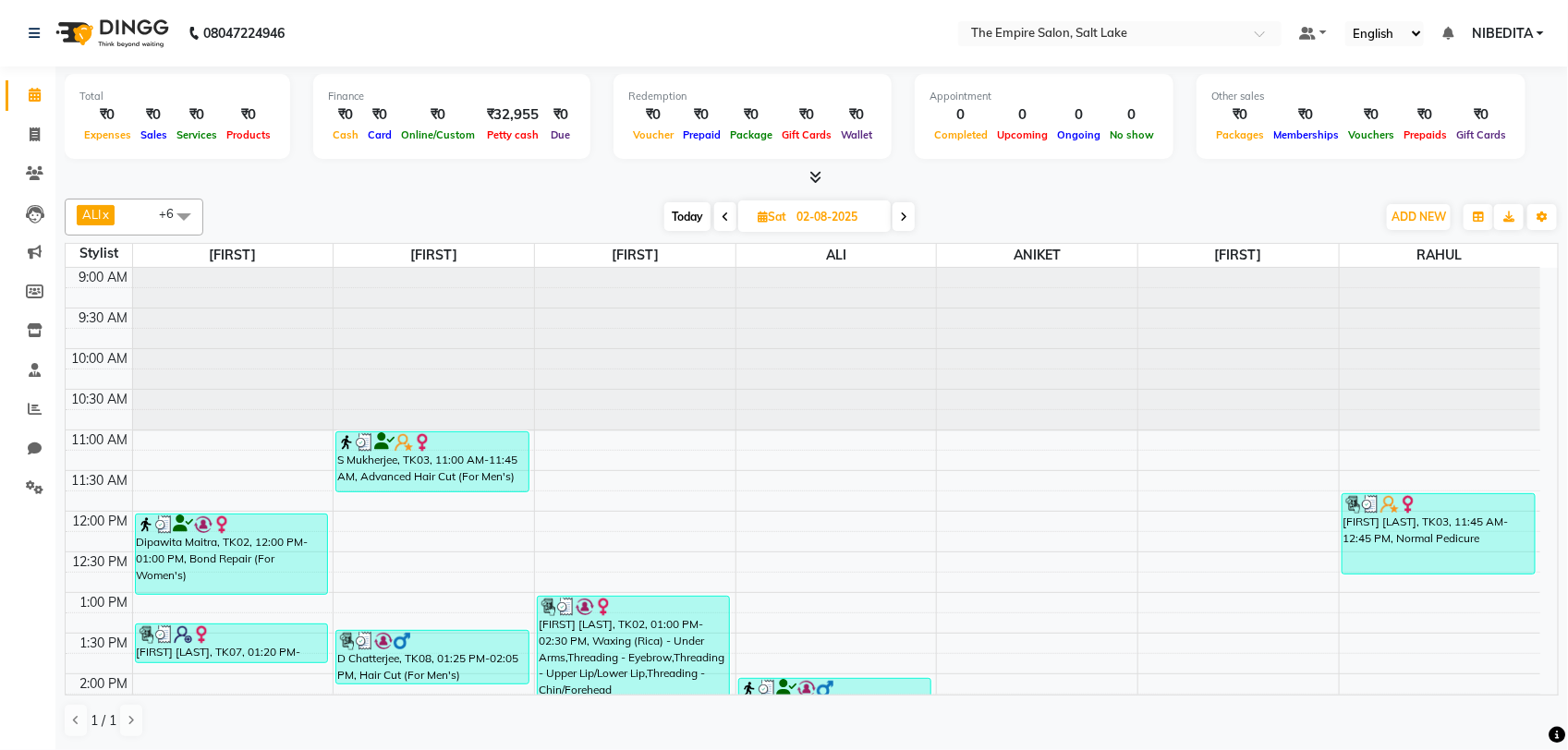 click at bounding box center (725, 216) 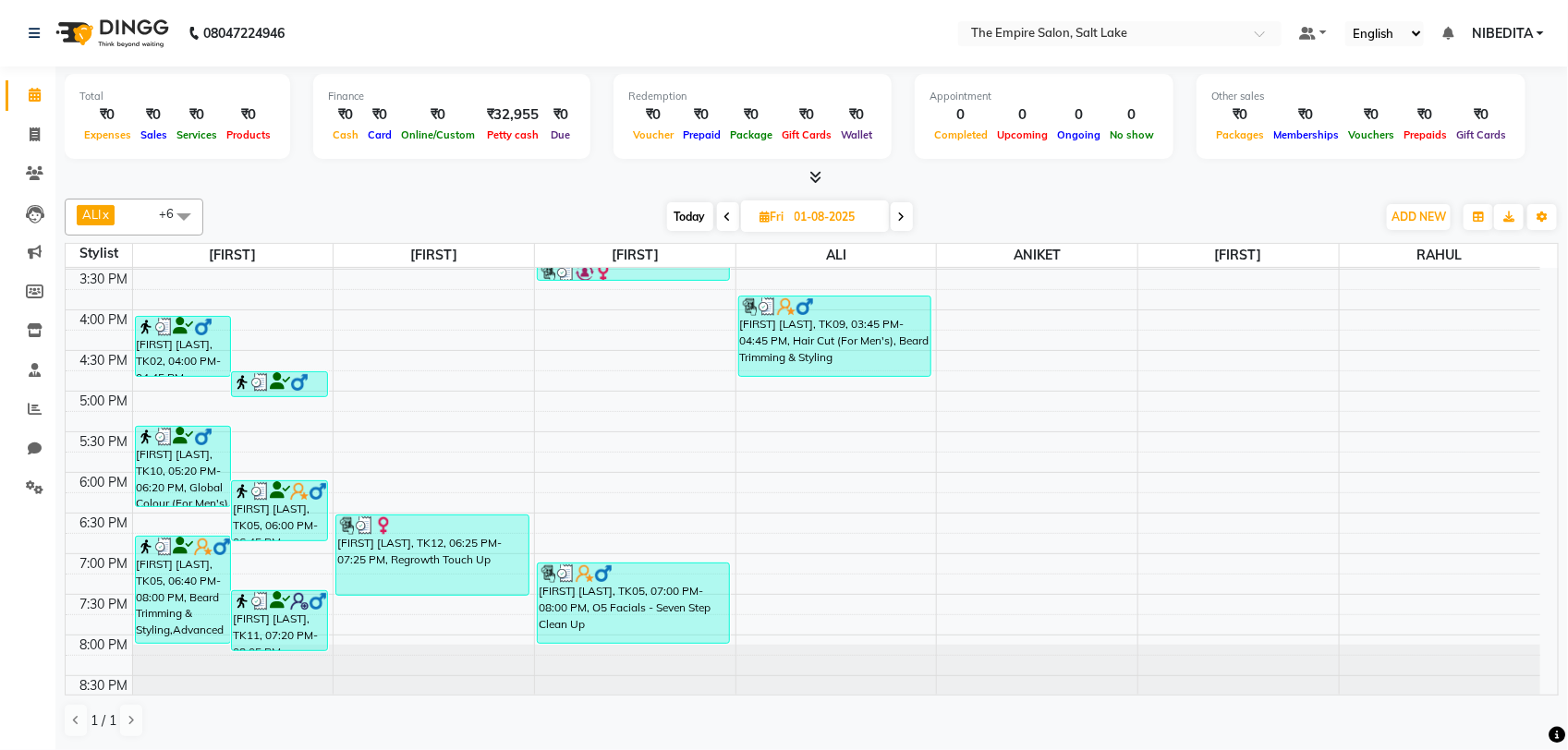 click on "Today" at bounding box center (690, 216) 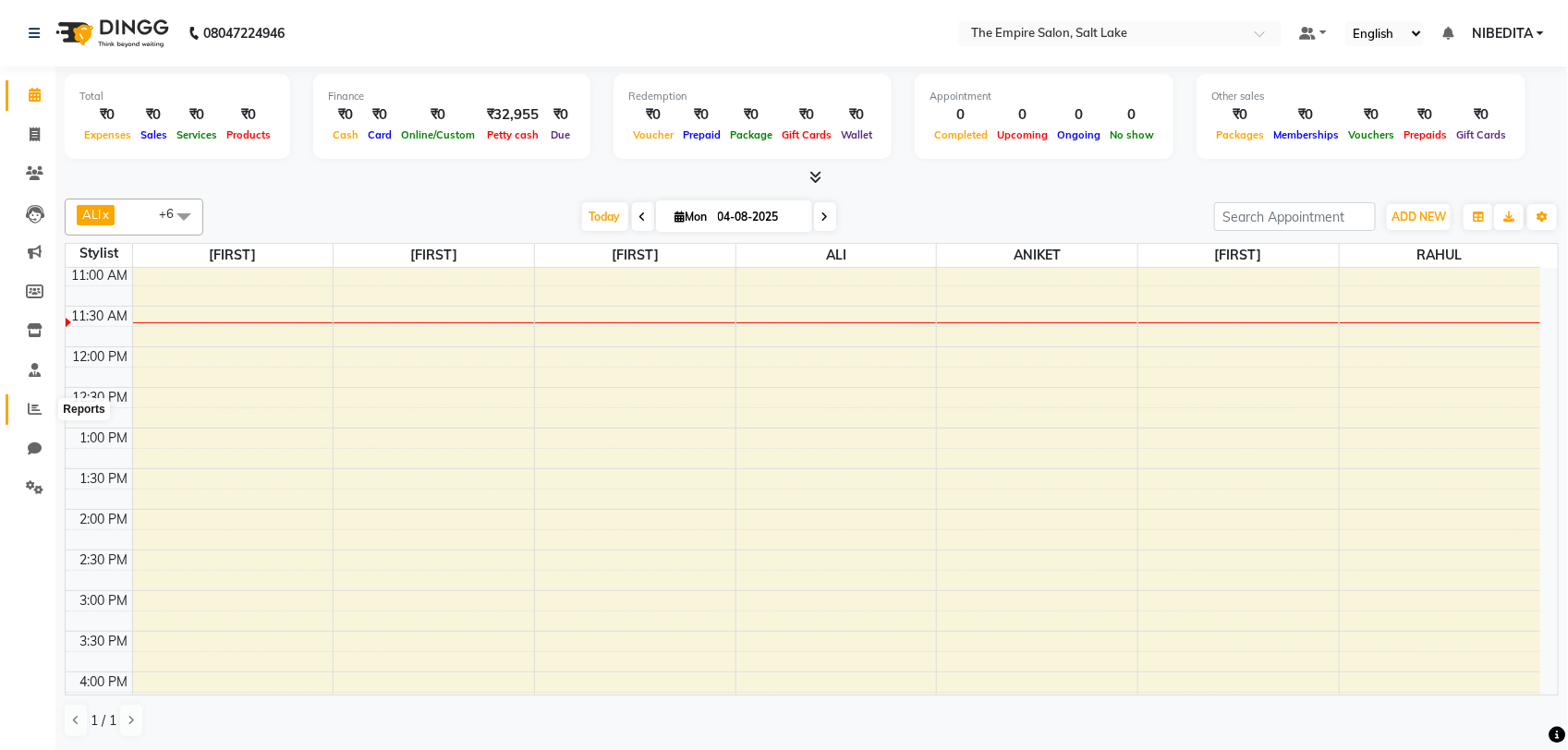 click 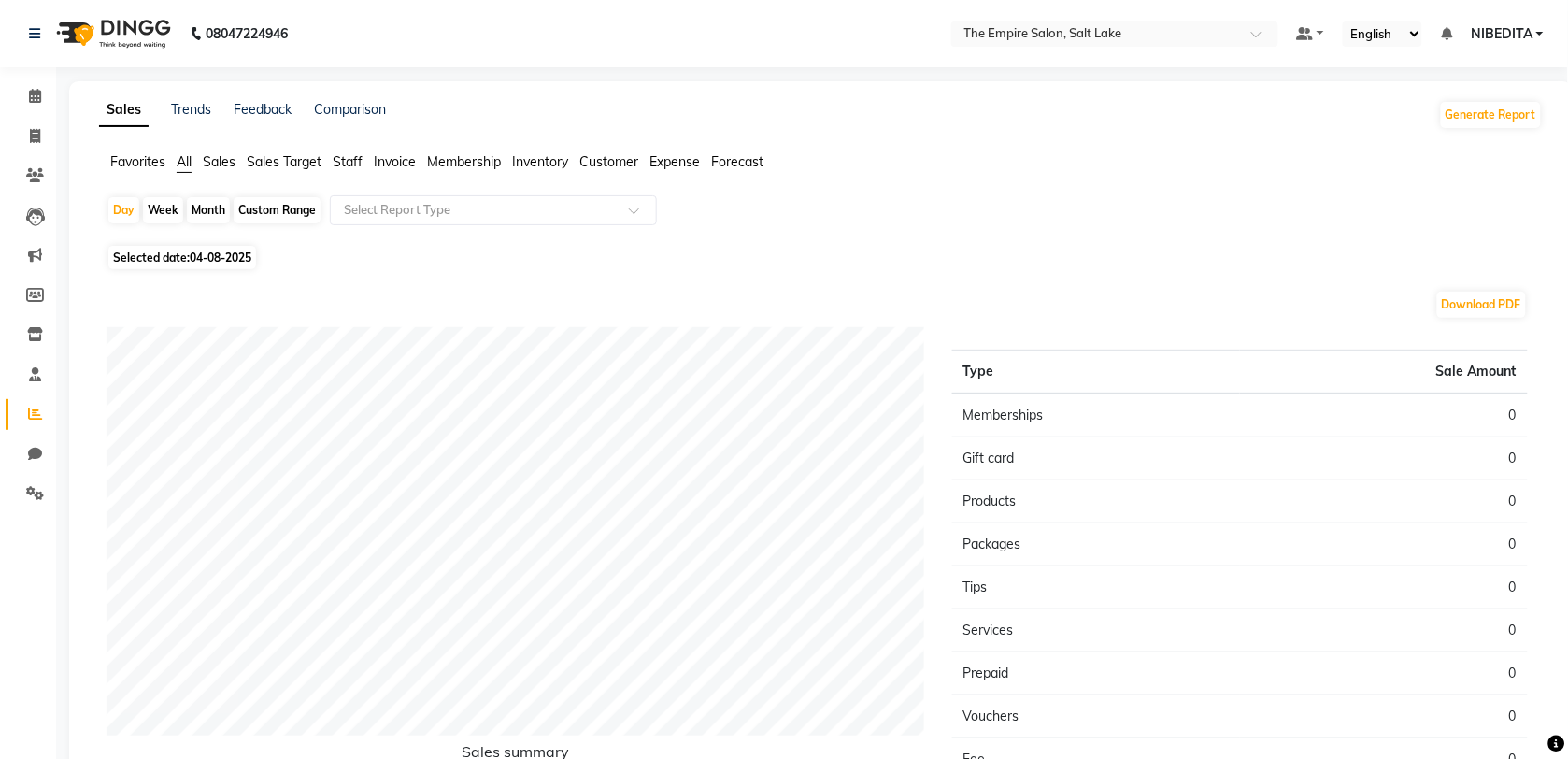 click on "Month" 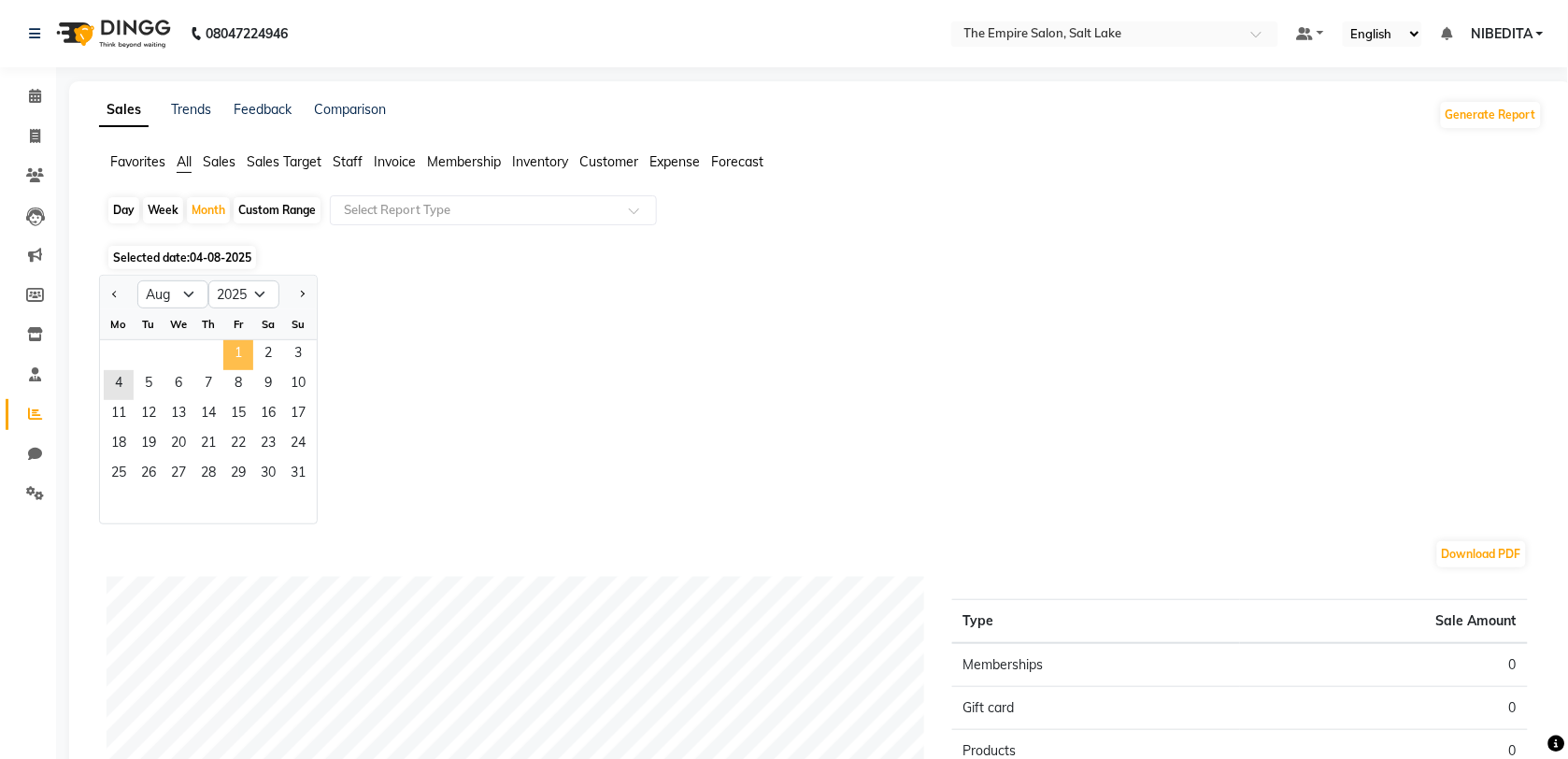 click on "1" 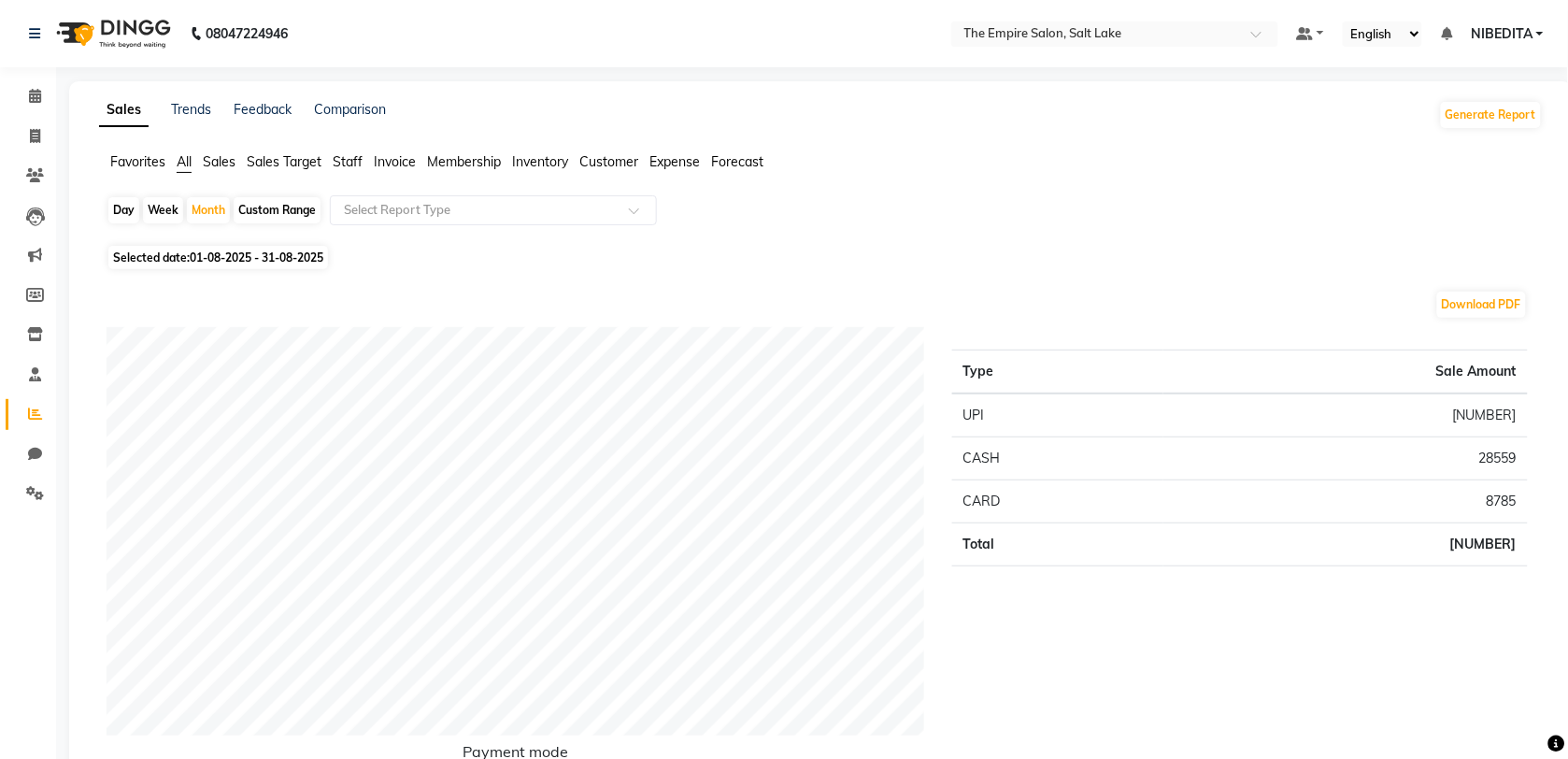 click on "Sales" 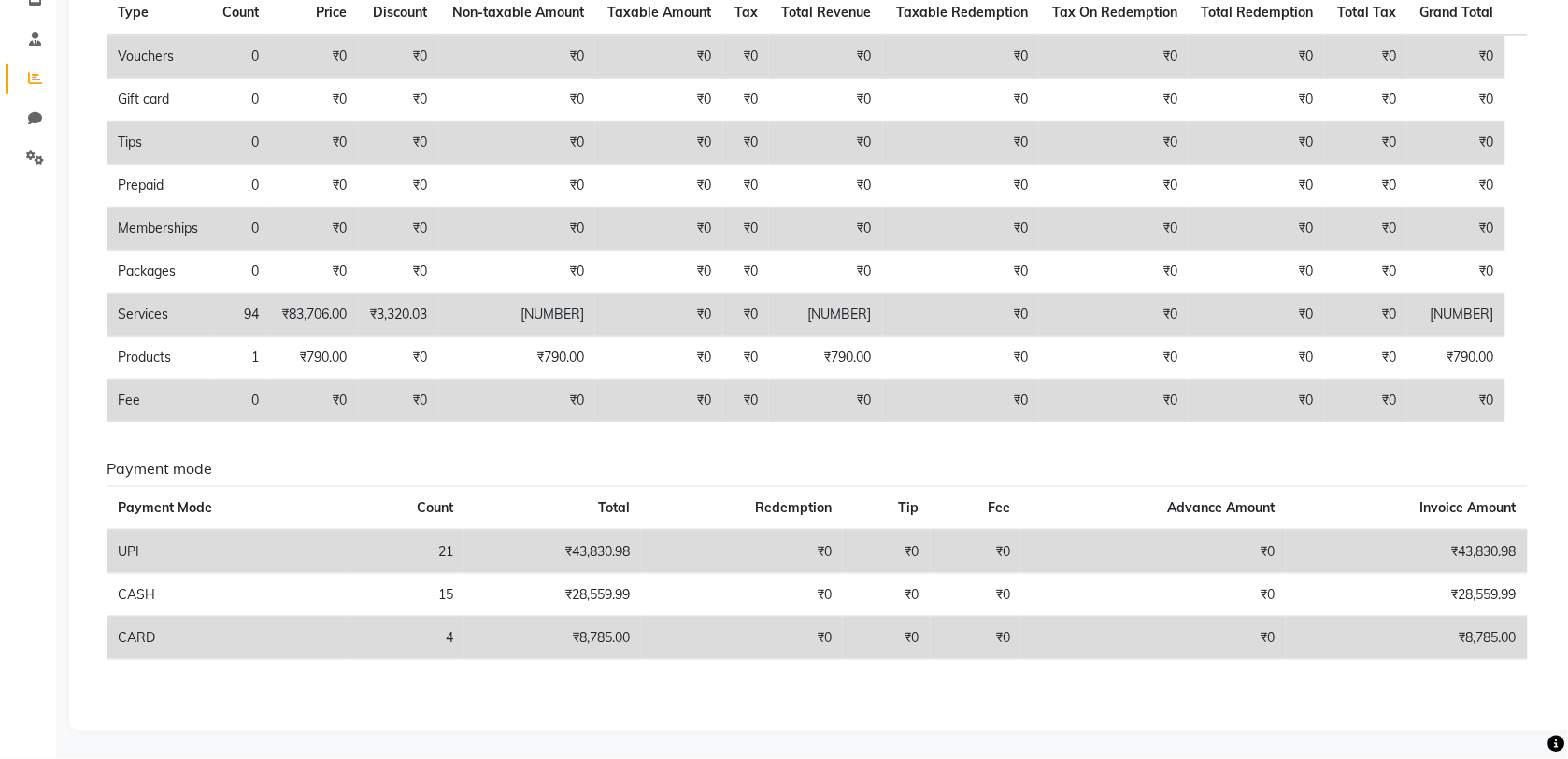 scroll, scrollTop: 0, scrollLeft: 0, axis: both 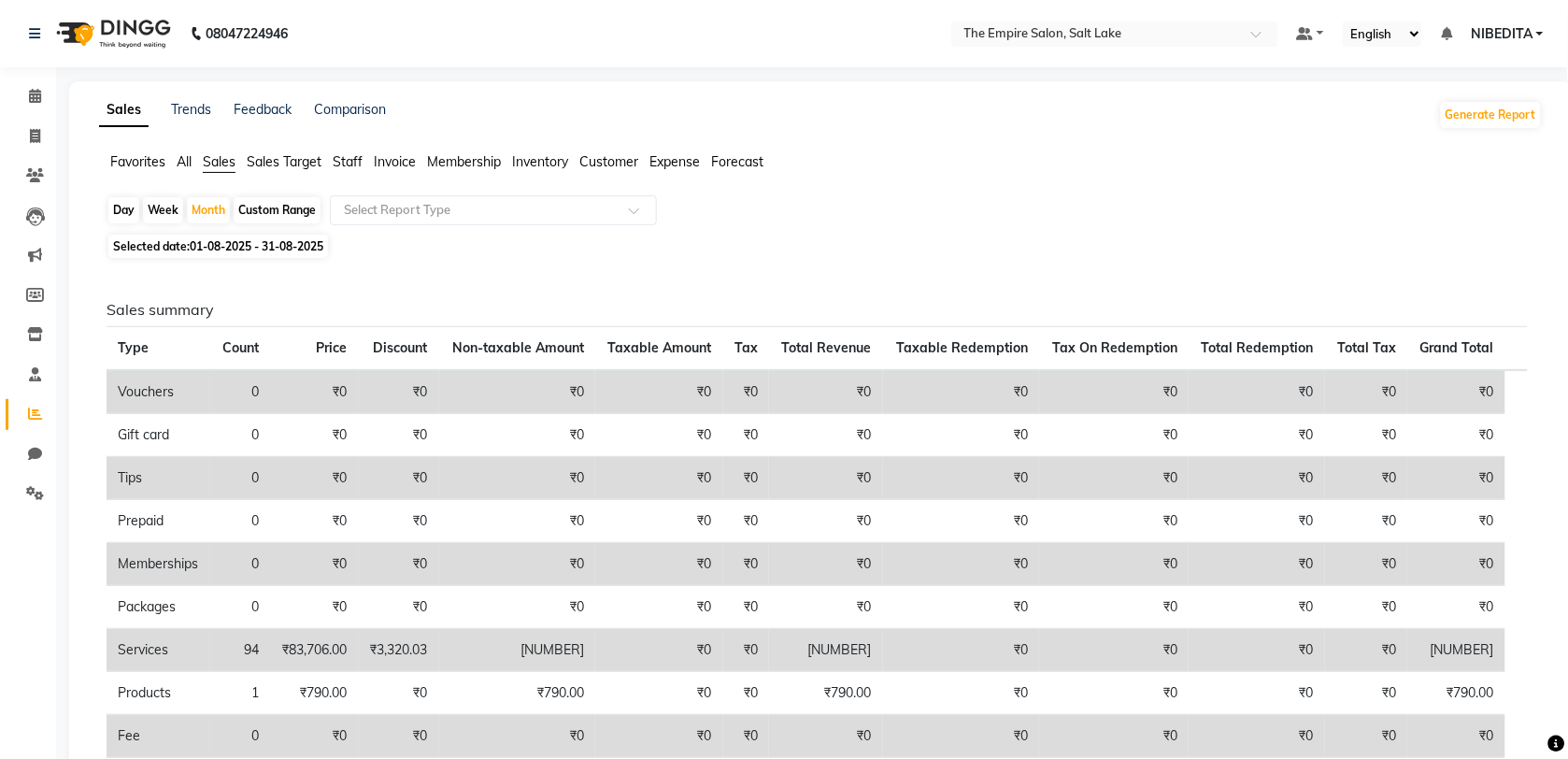 click on "Sales Target" 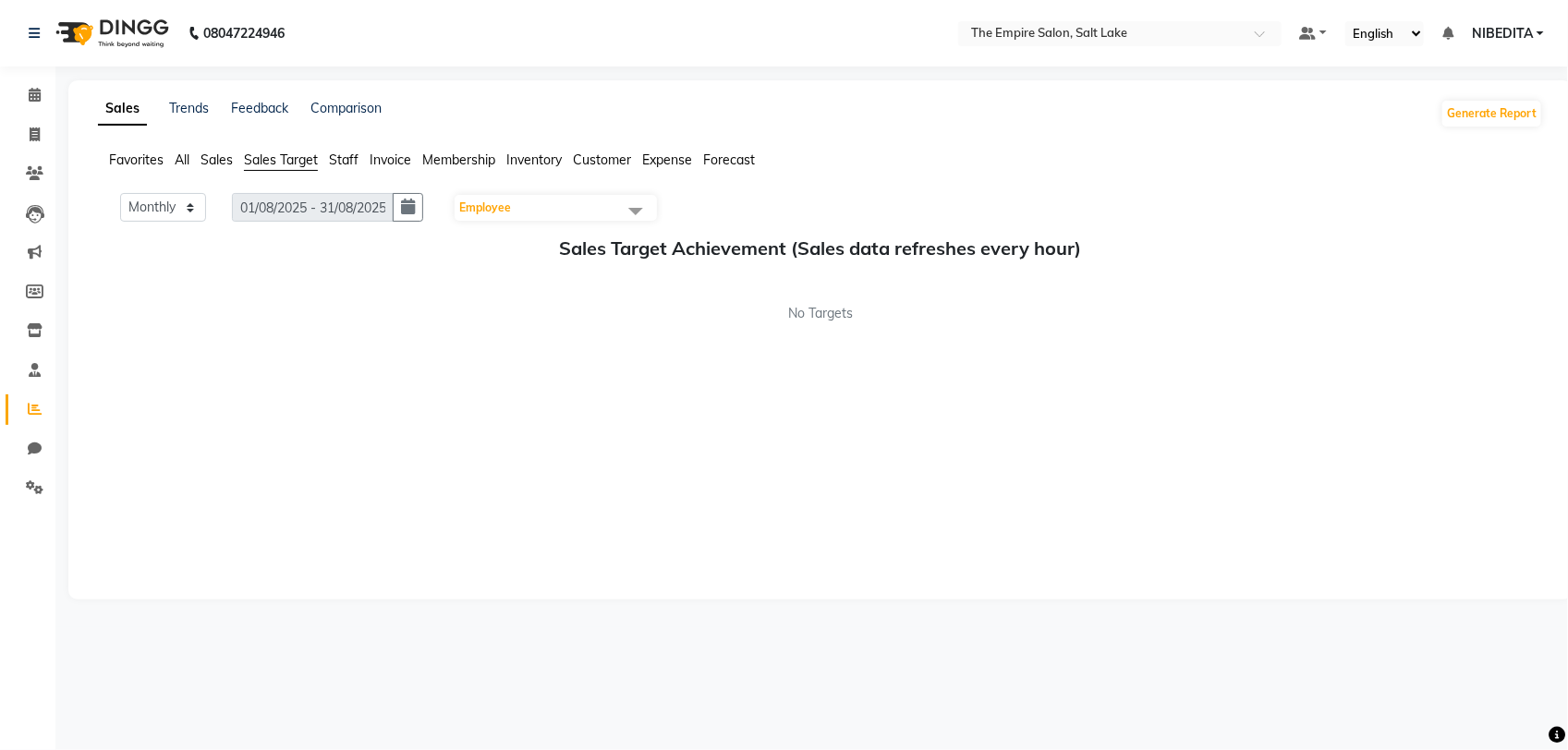 click on "Invoice" 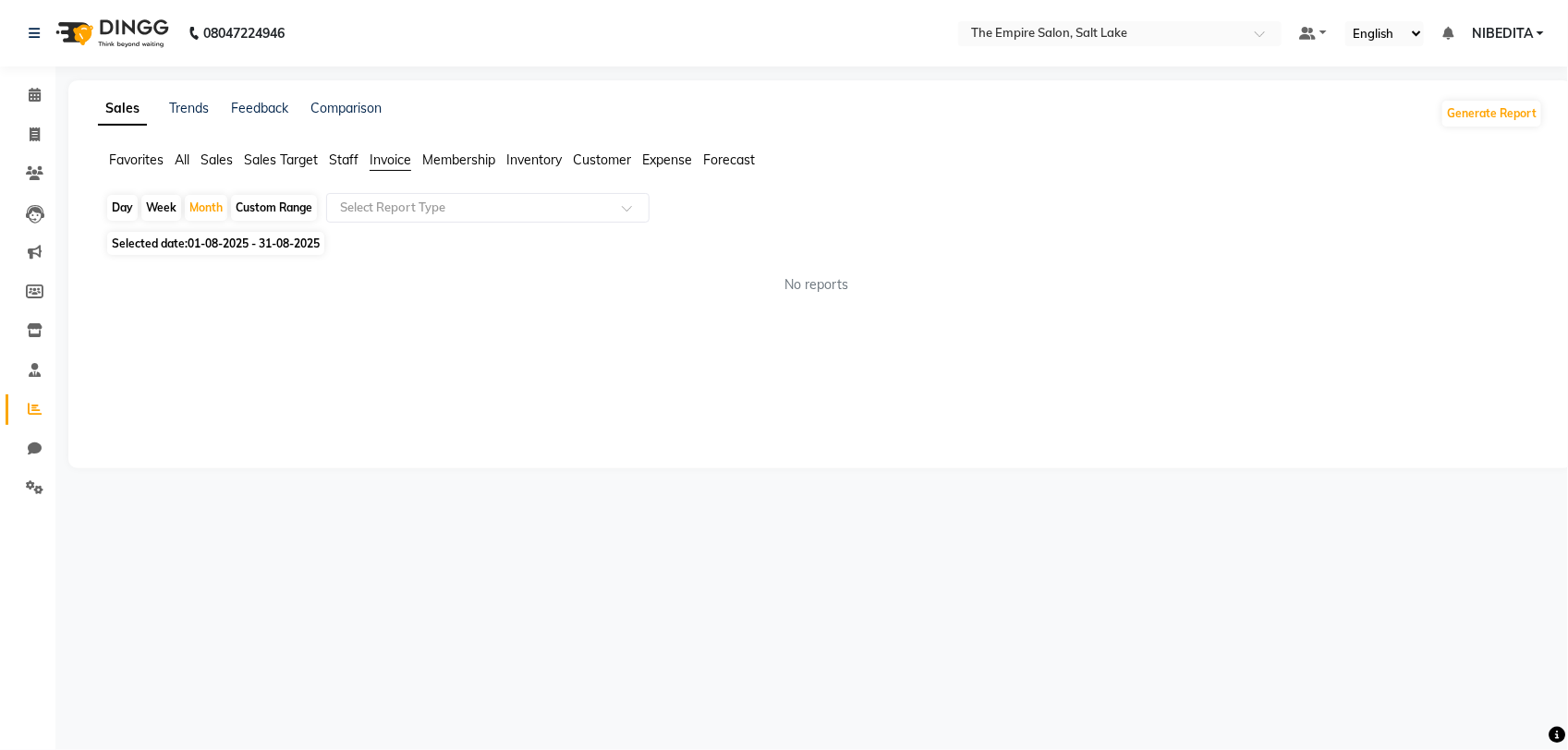 click on "Staff" 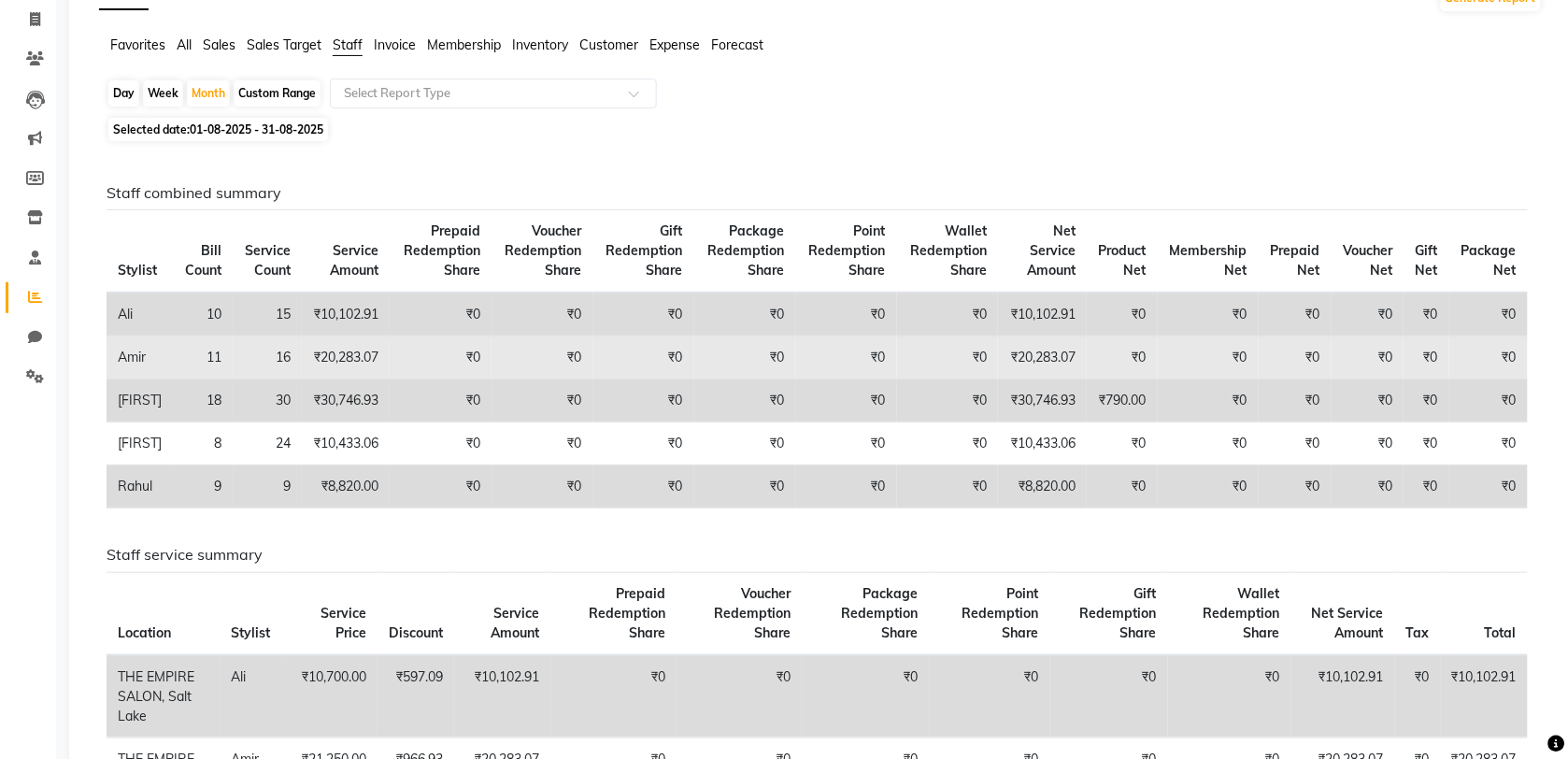 scroll, scrollTop: 0, scrollLeft: 0, axis: both 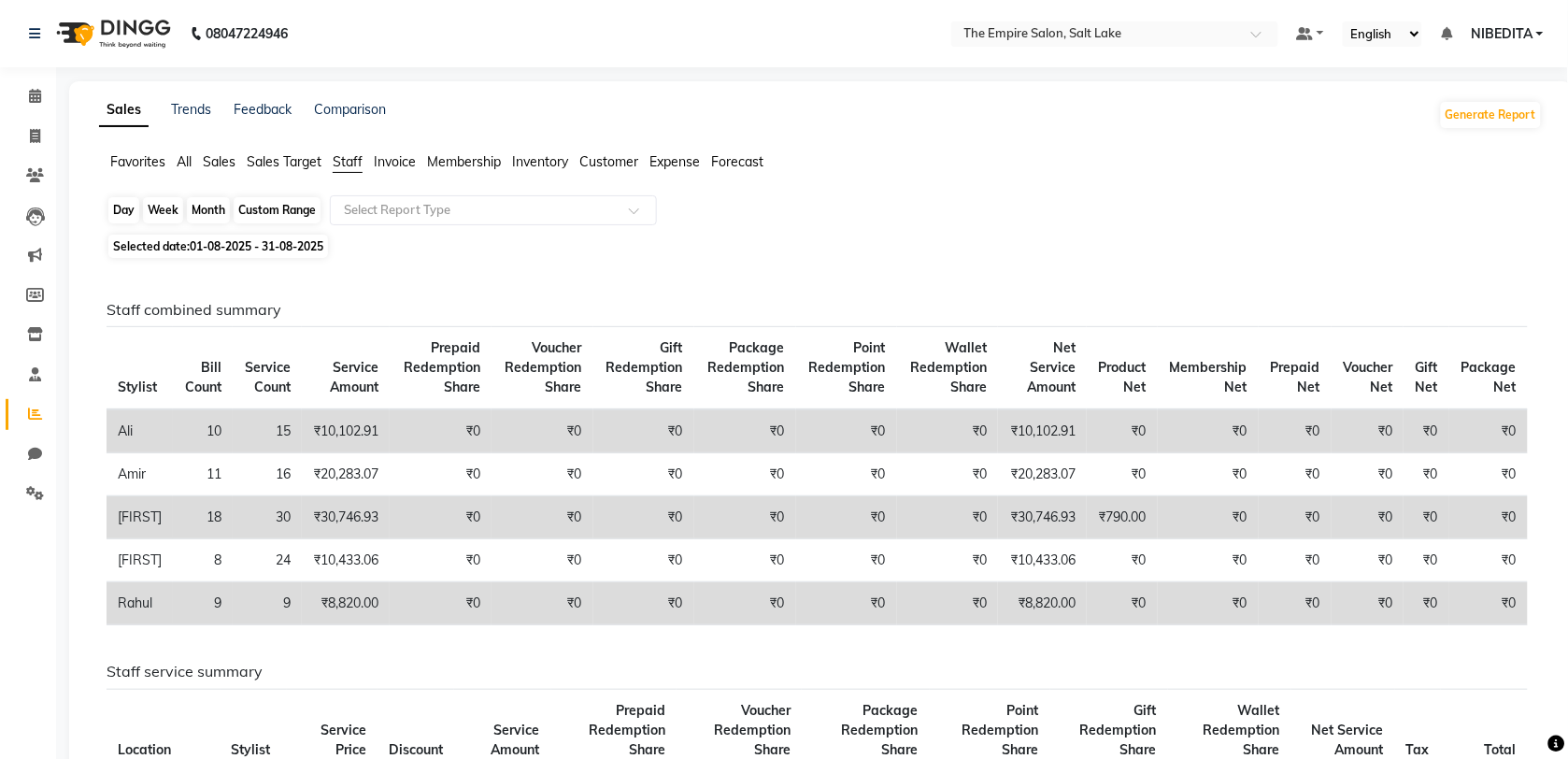click on "Month" 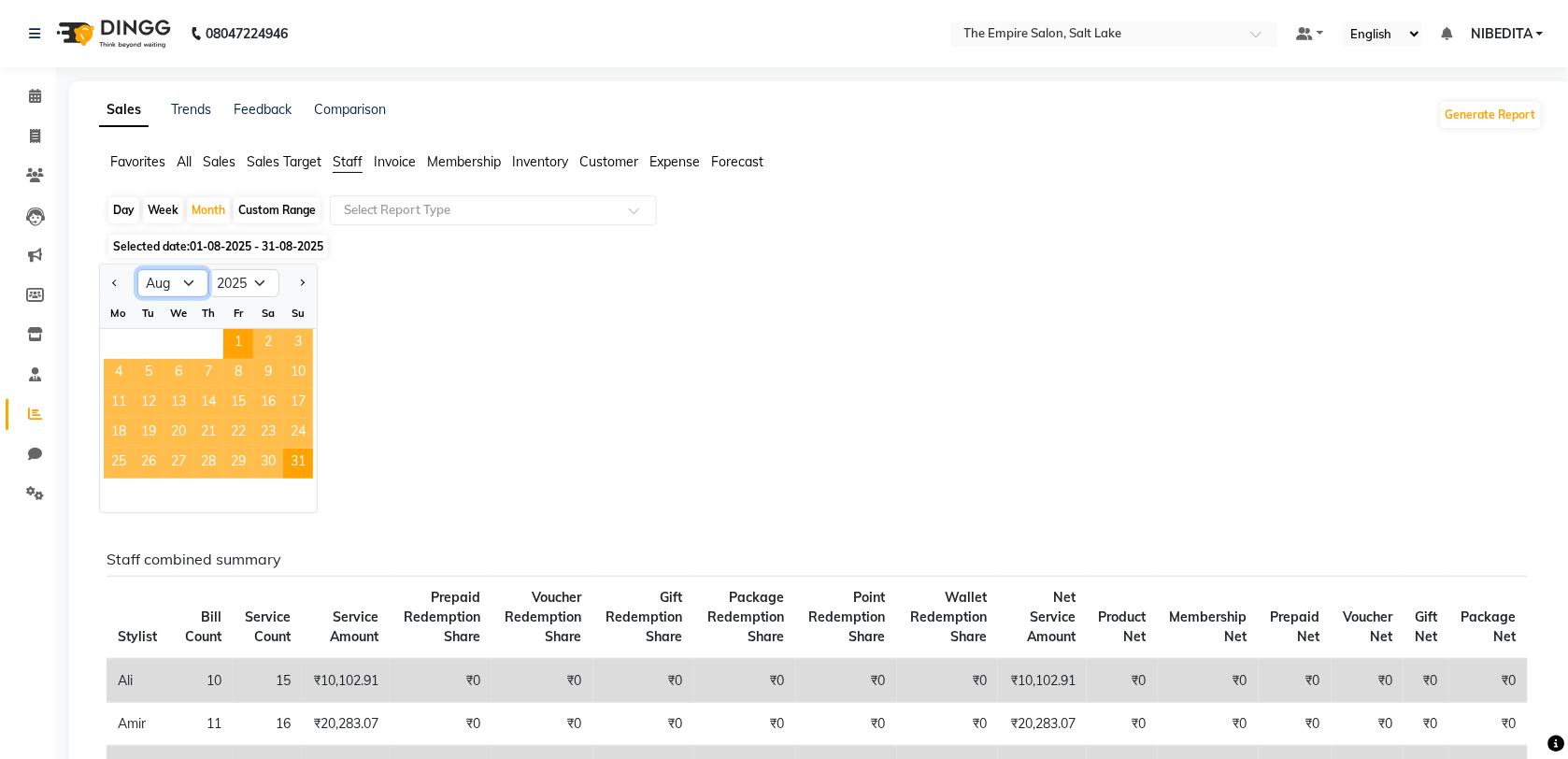 click on "Jan Feb Mar Apr May Jun Jul Aug Sep Oct Nov Dec" 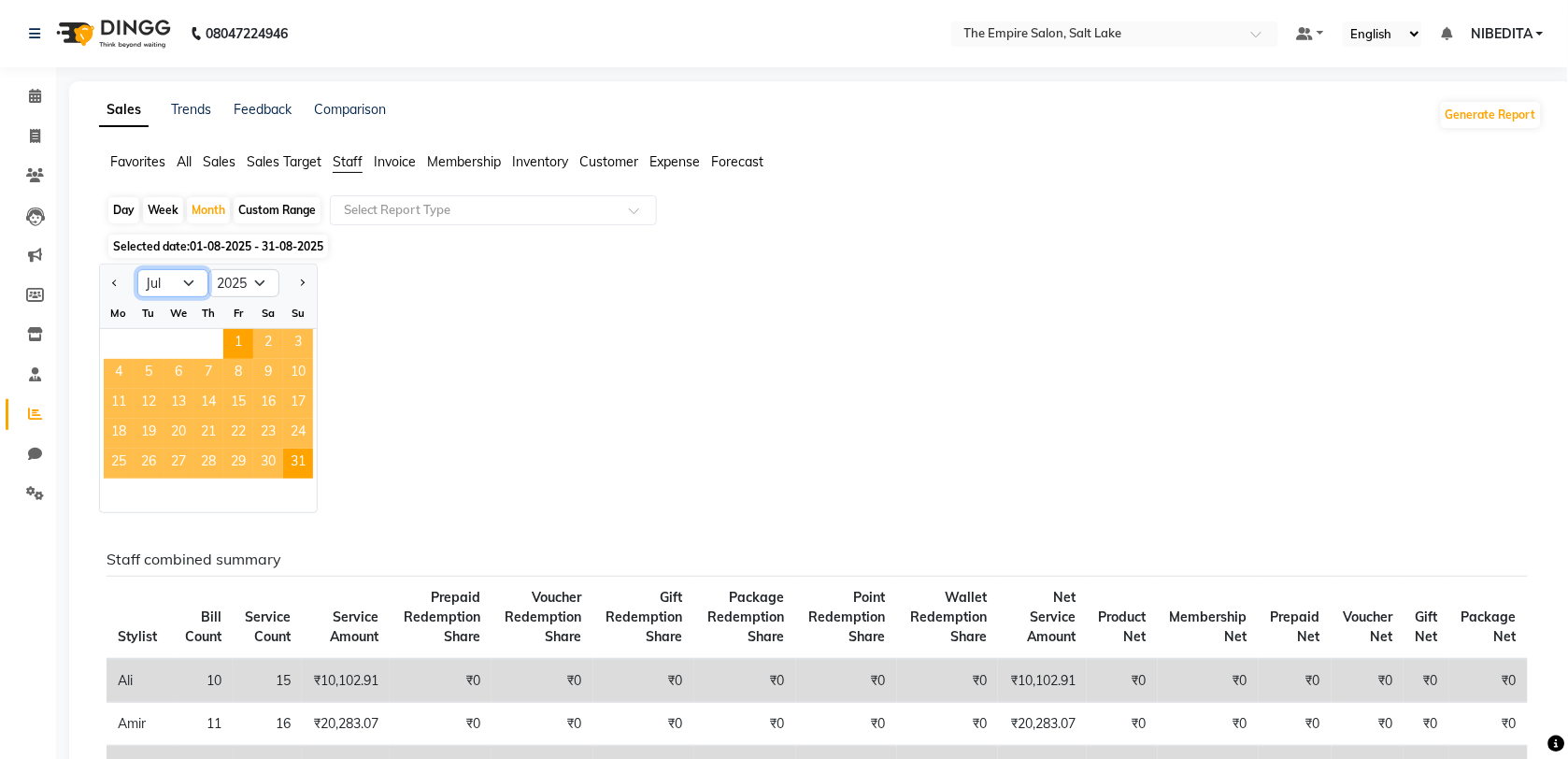 click on "Jan Feb Mar Apr May Jun Jul Aug Sep Oct Nov Dec" 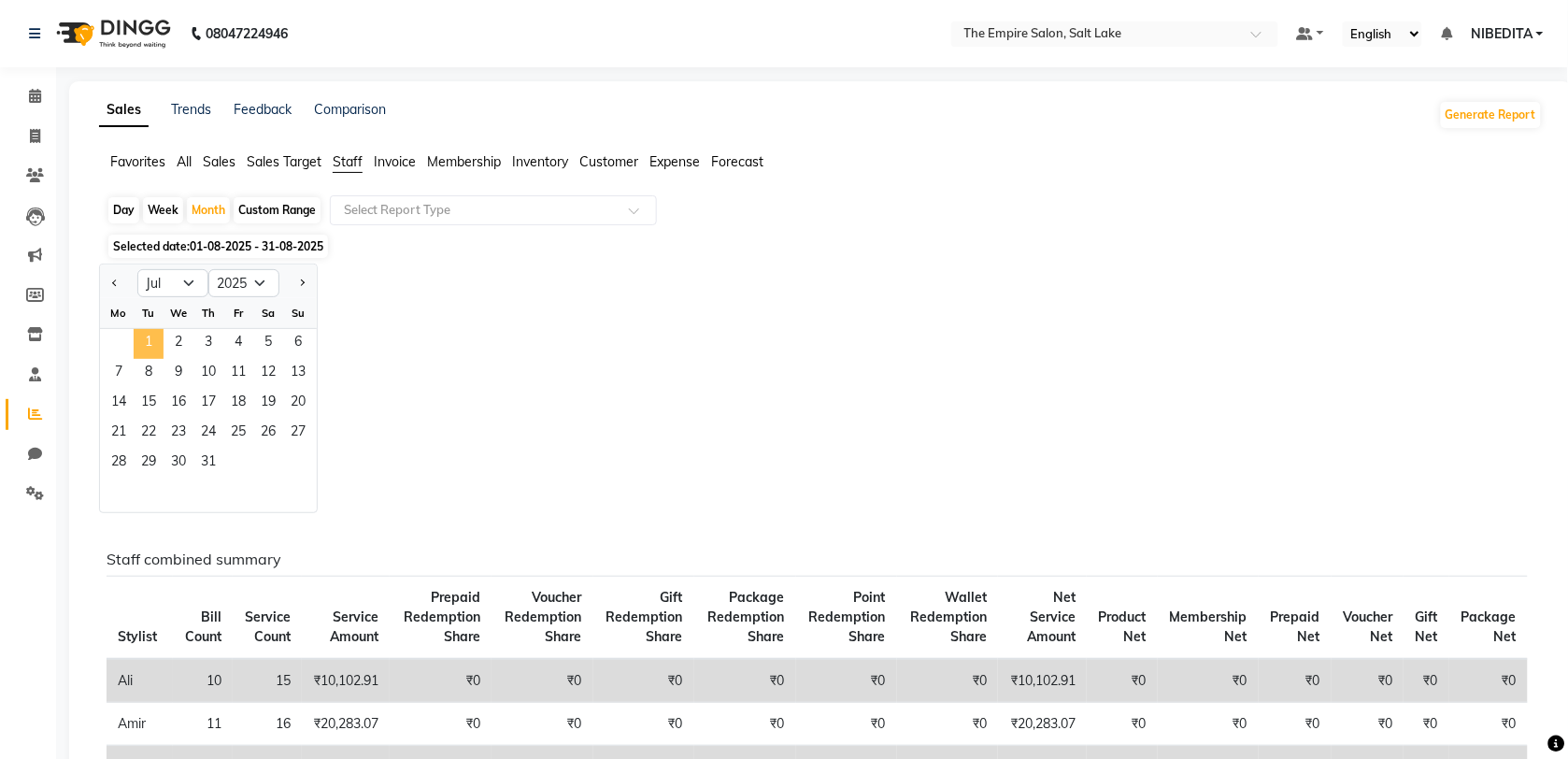 click on "1" 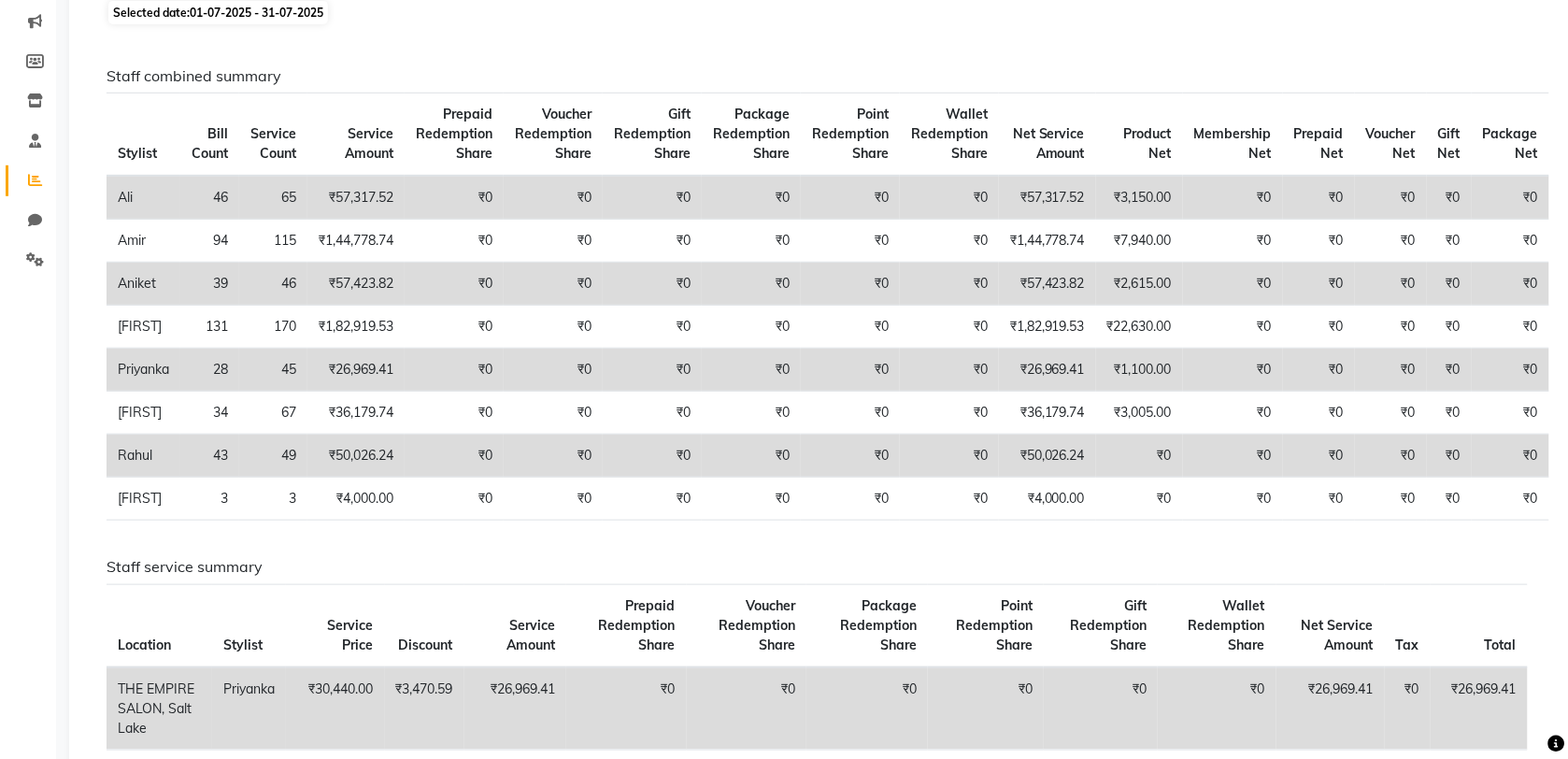 scroll, scrollTop: 0, scrollLeft: 0, axis: both 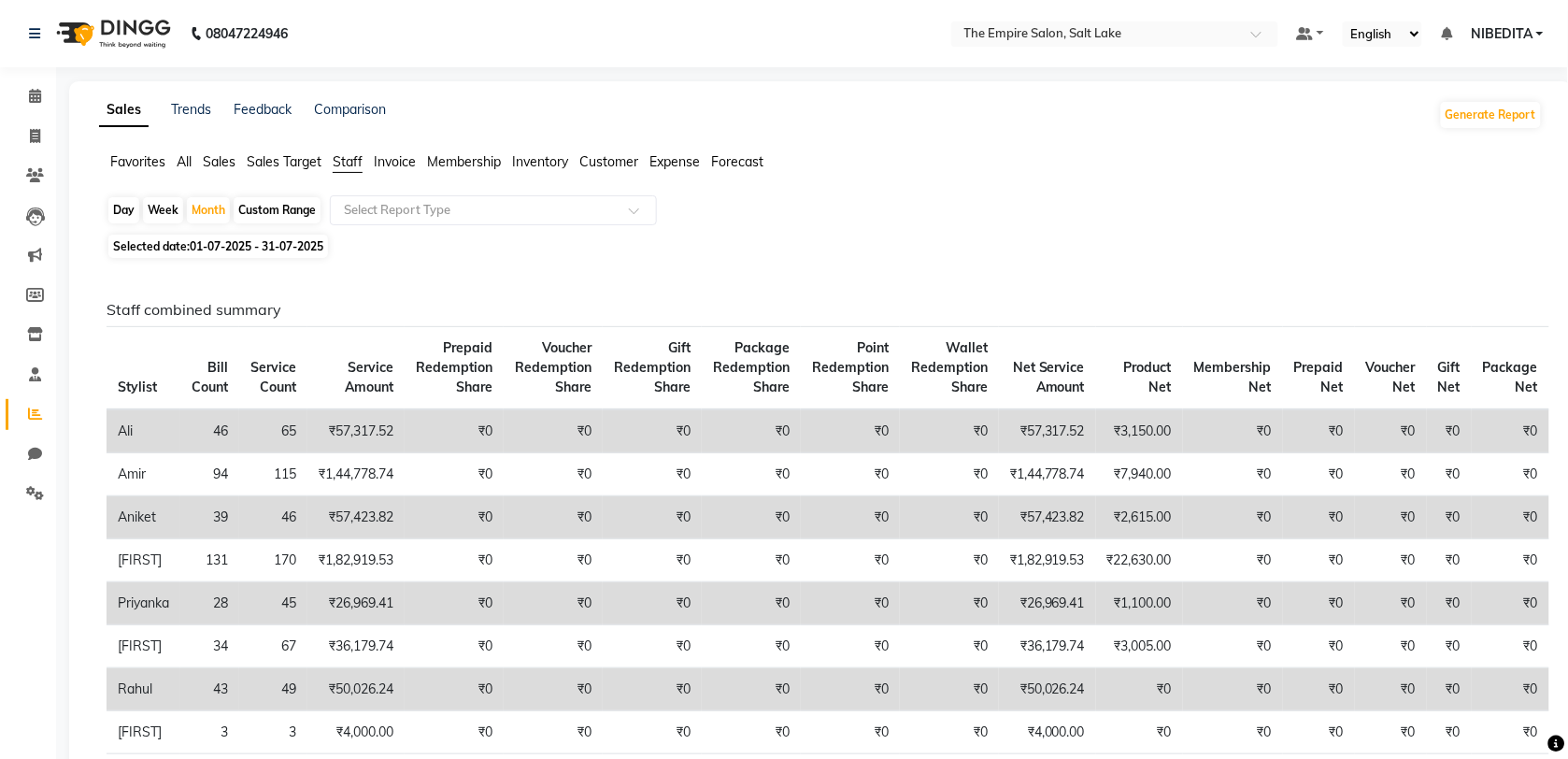 click on "01-07-2025 - 31-07-2025" 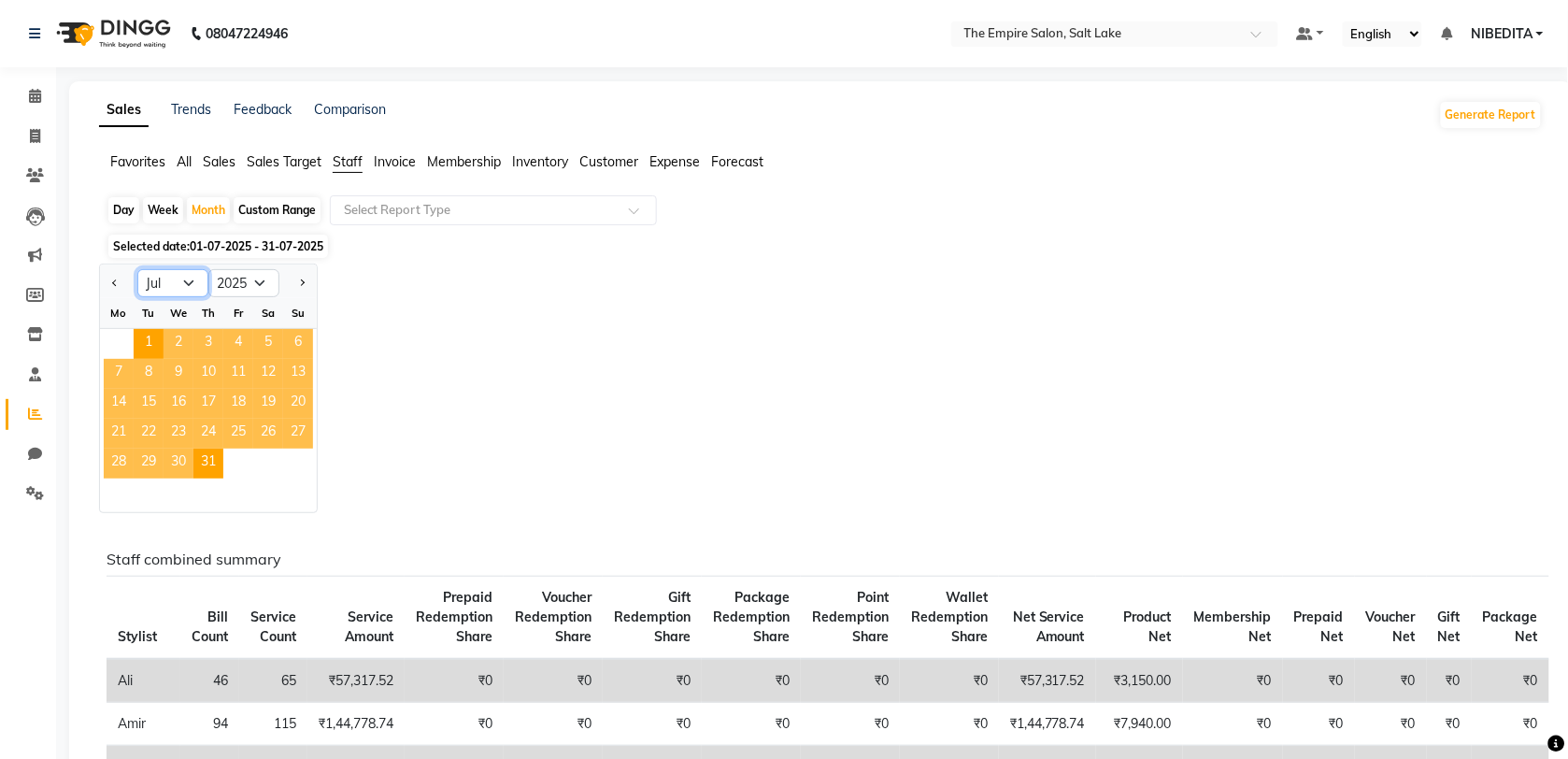 click on "Jan Feb Mar Apr May Jun Jul Aug Sep Oct Nov Dec" 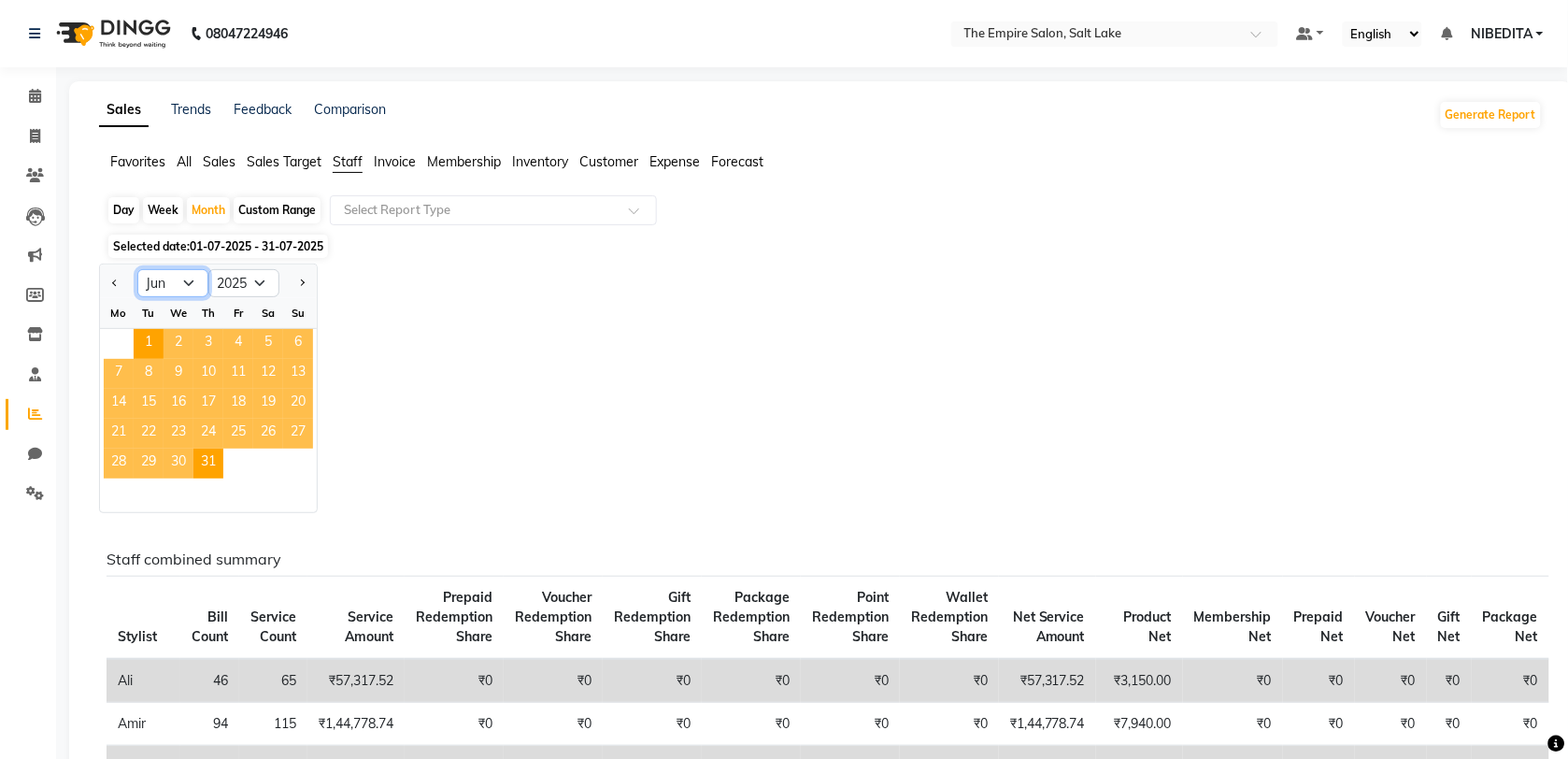 click on "Jan Feb Mar Apr May Jun Jul Aug Sep Oct Nov Dec" 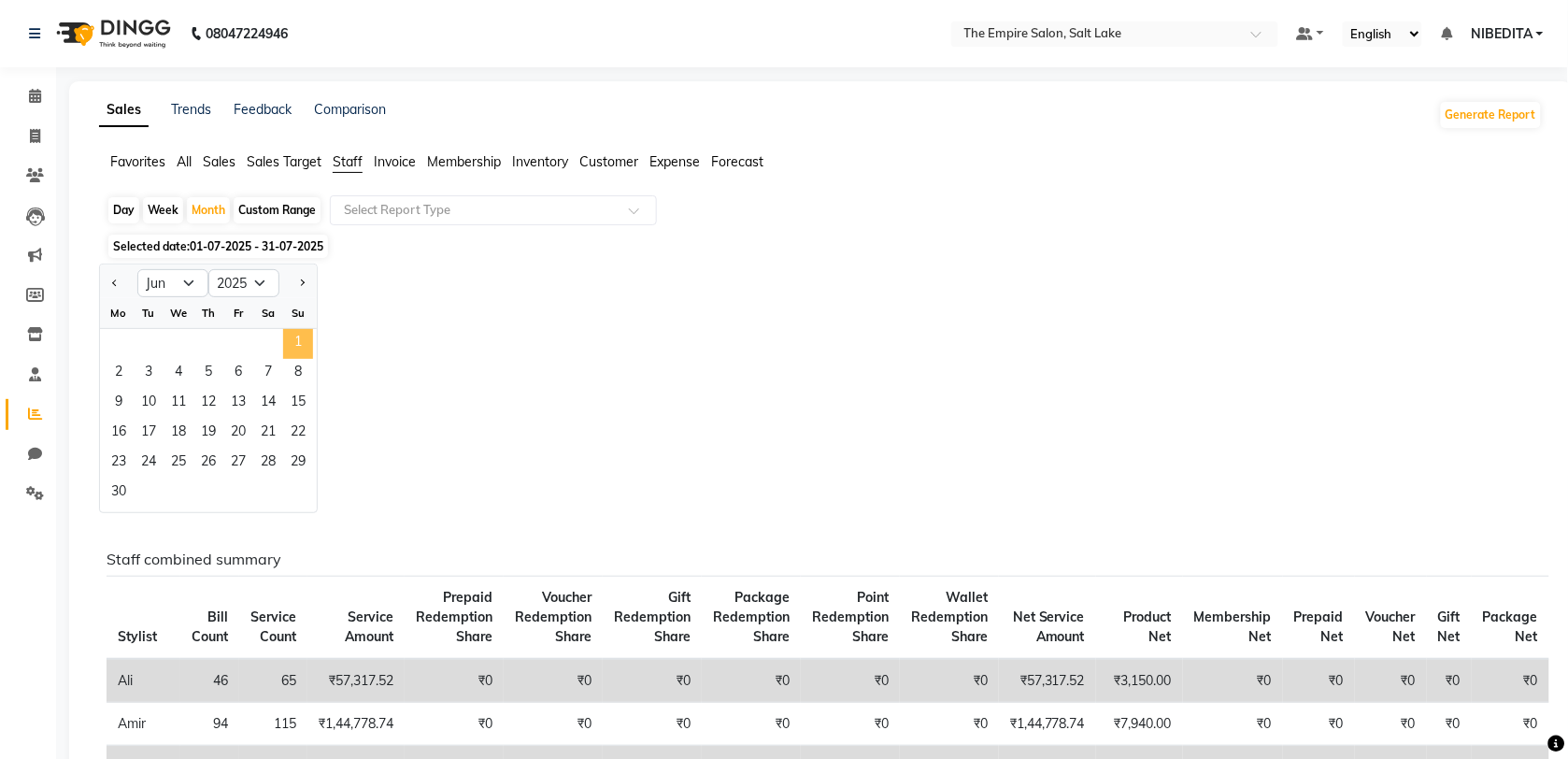 click on "1" 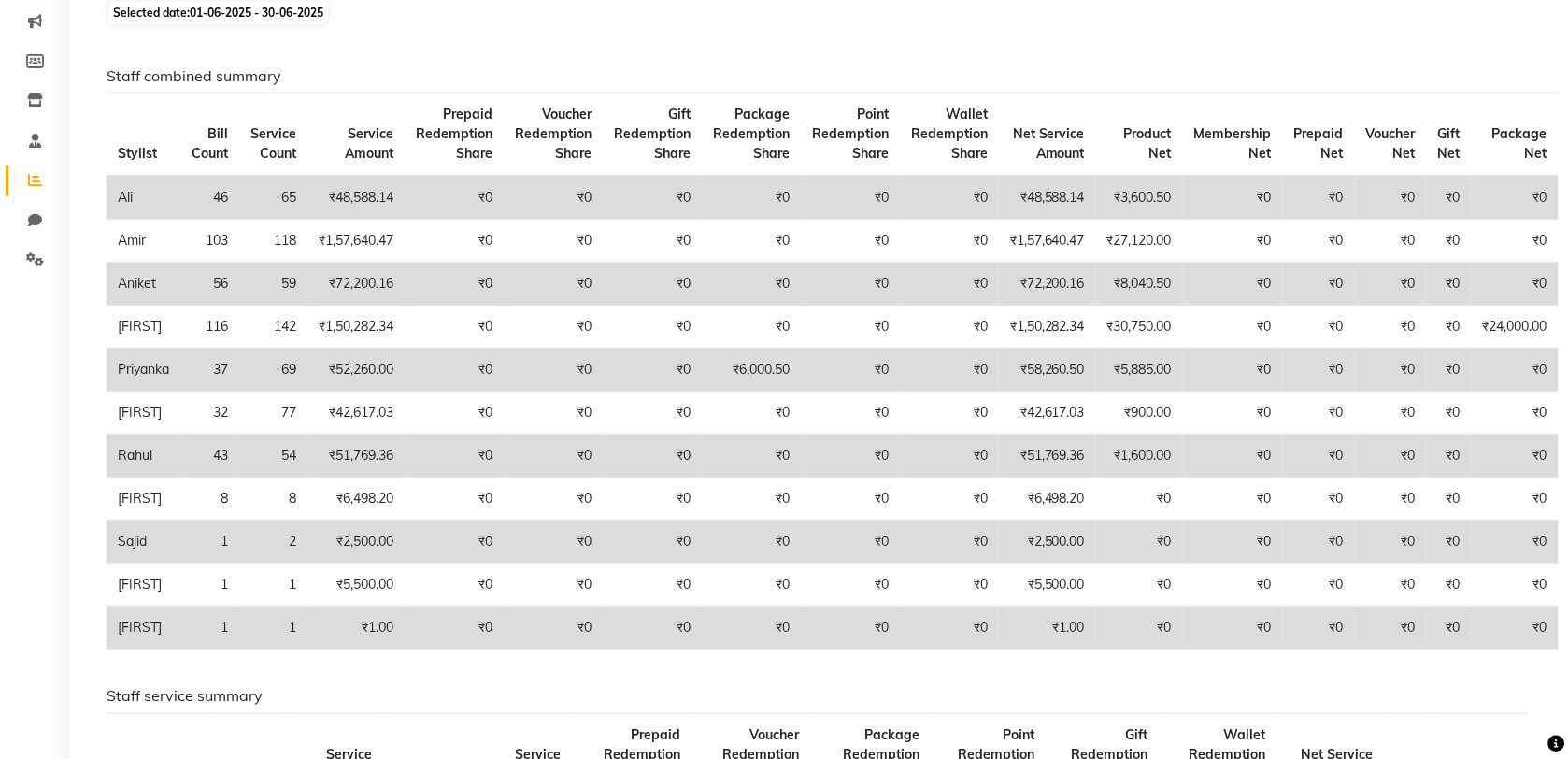 scroll, scrollTop: 0, scrollLeft: 0, axis: both 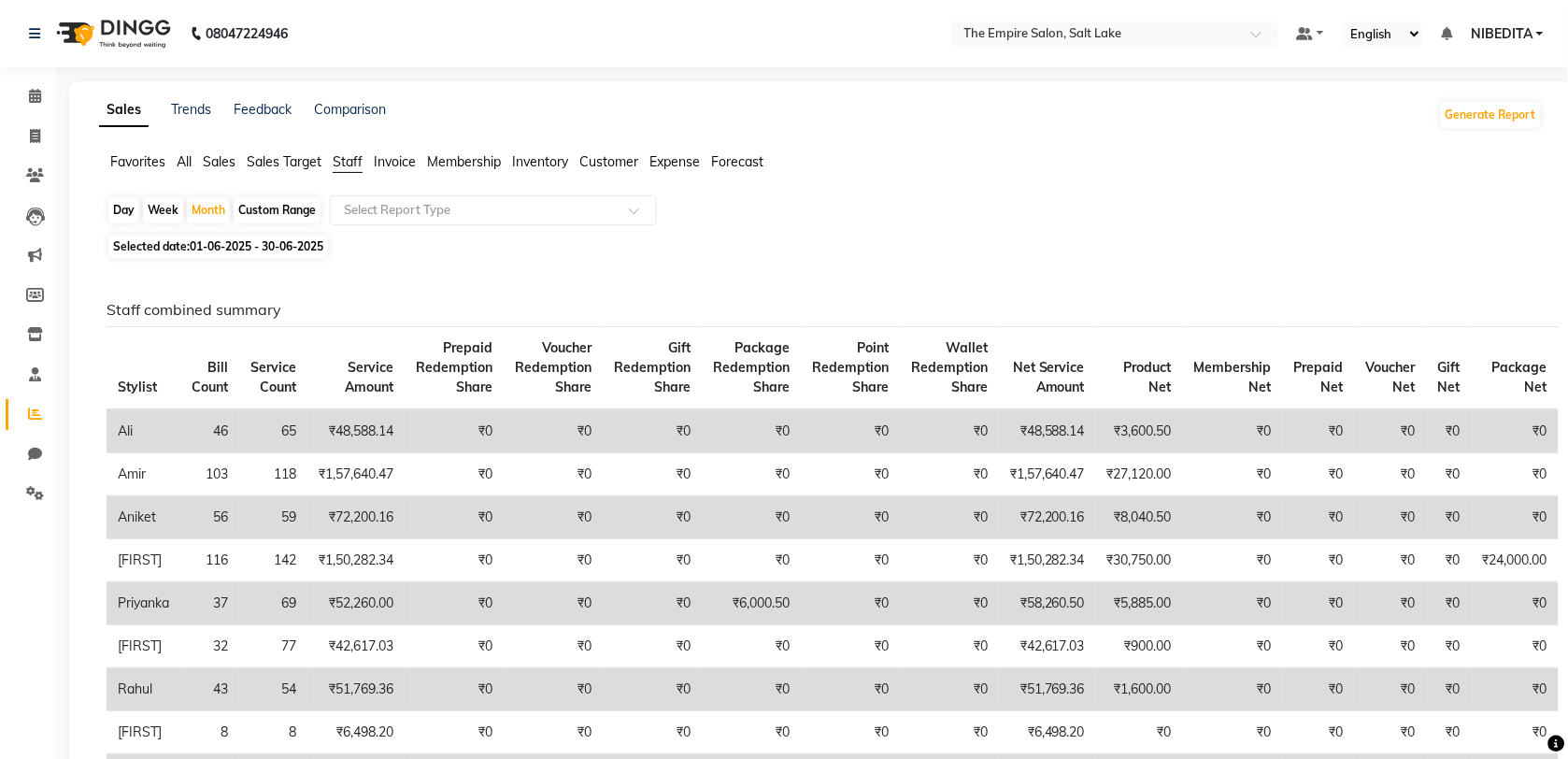 click on "01-06-2025 - 30-06-2025" 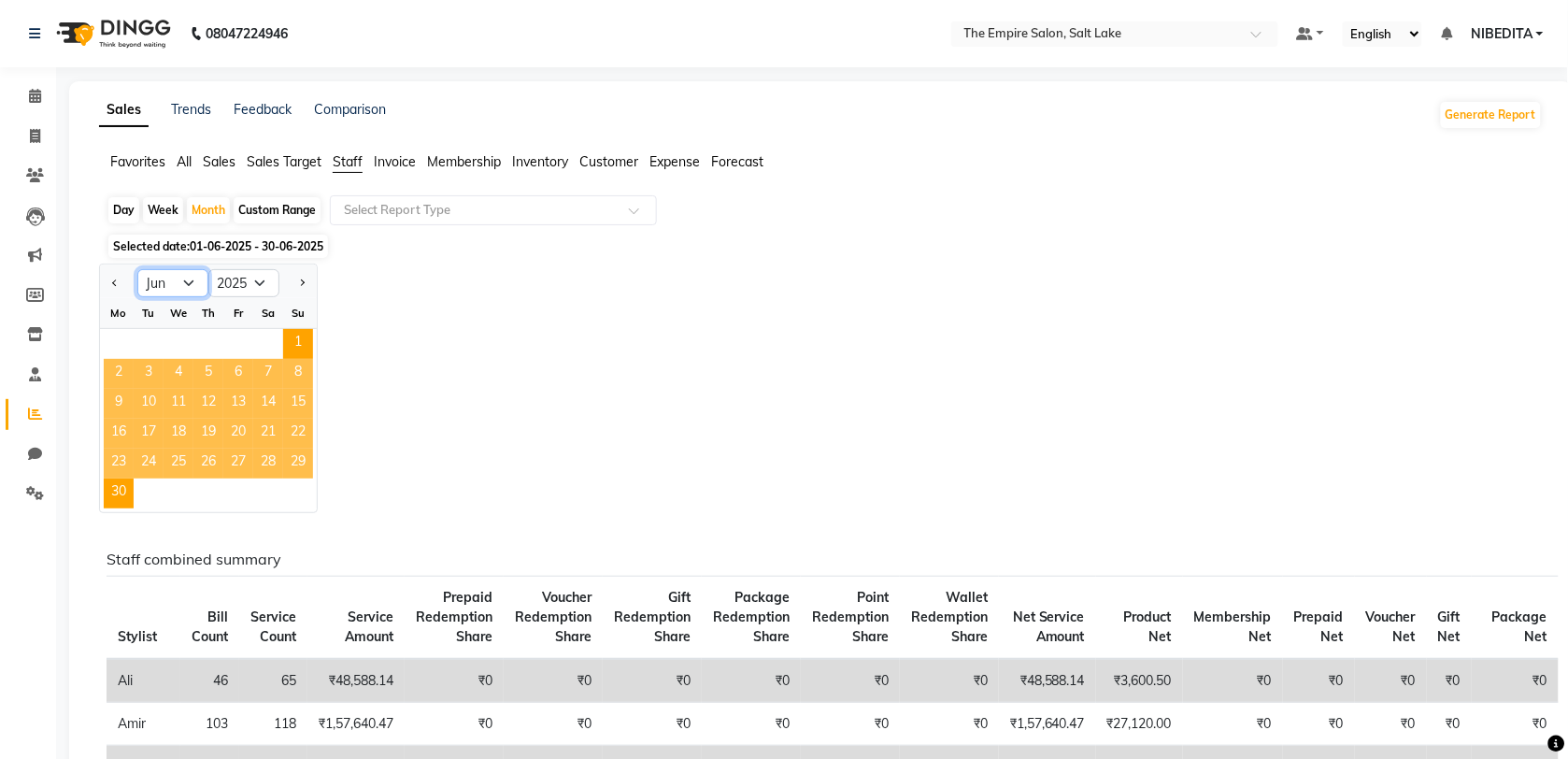 click on "Jan Feb Mar Apr May Jun Jul Aug Sep Oct Nov Dec" 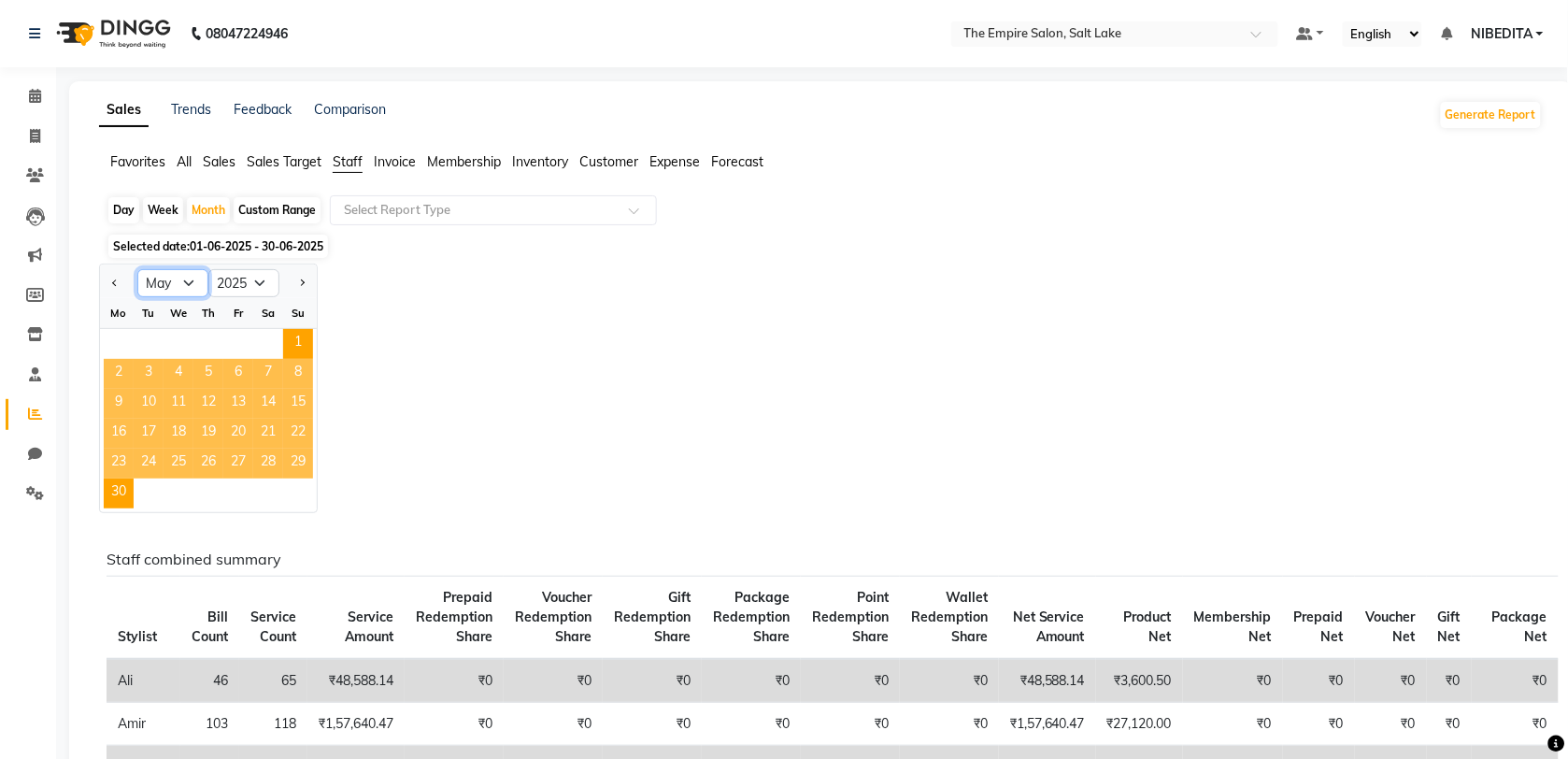 click on "Jan Feb Mar Apr May Jun Jul Aug Sep Oct Nov Dec" 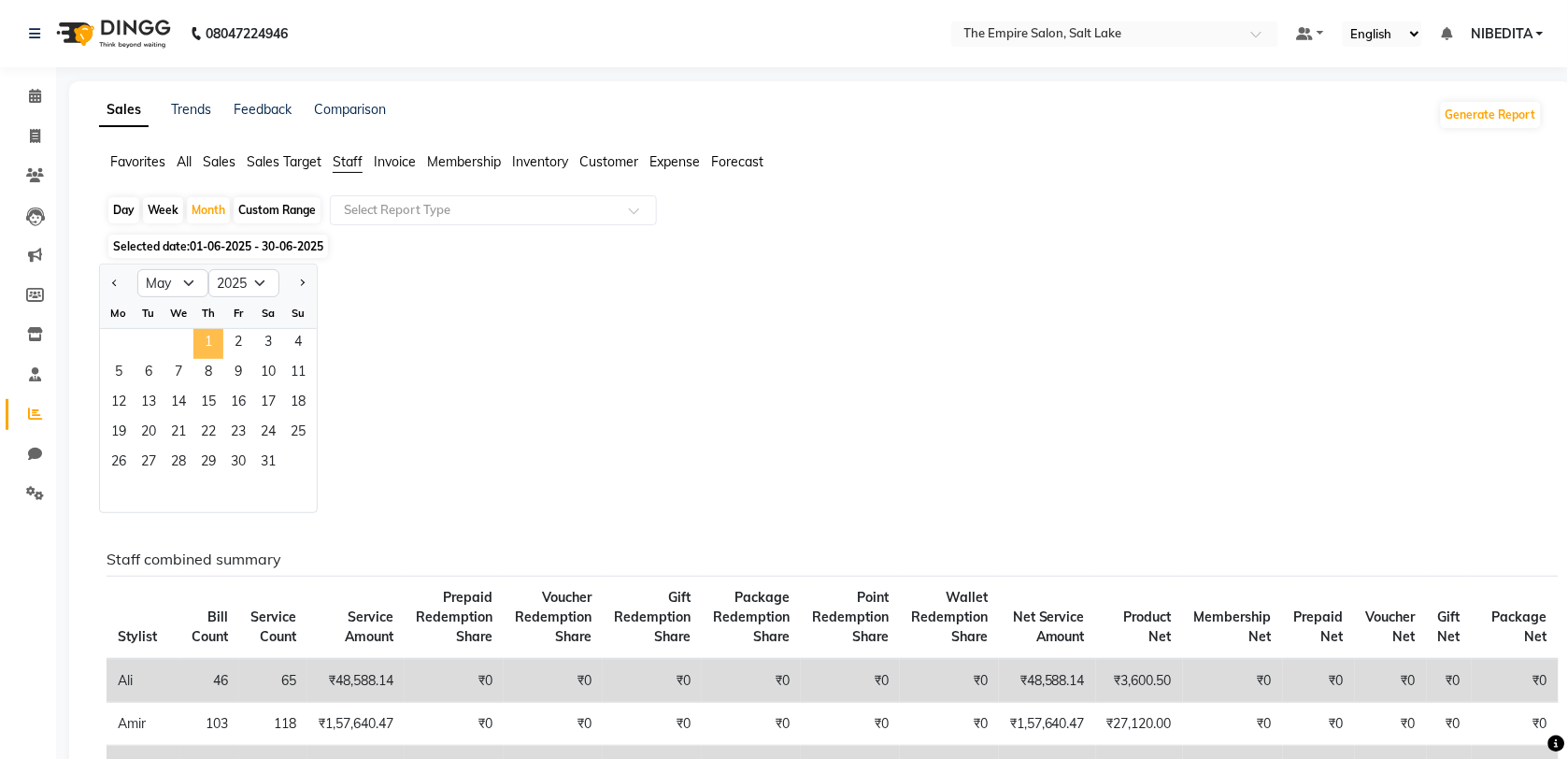 click on "1" 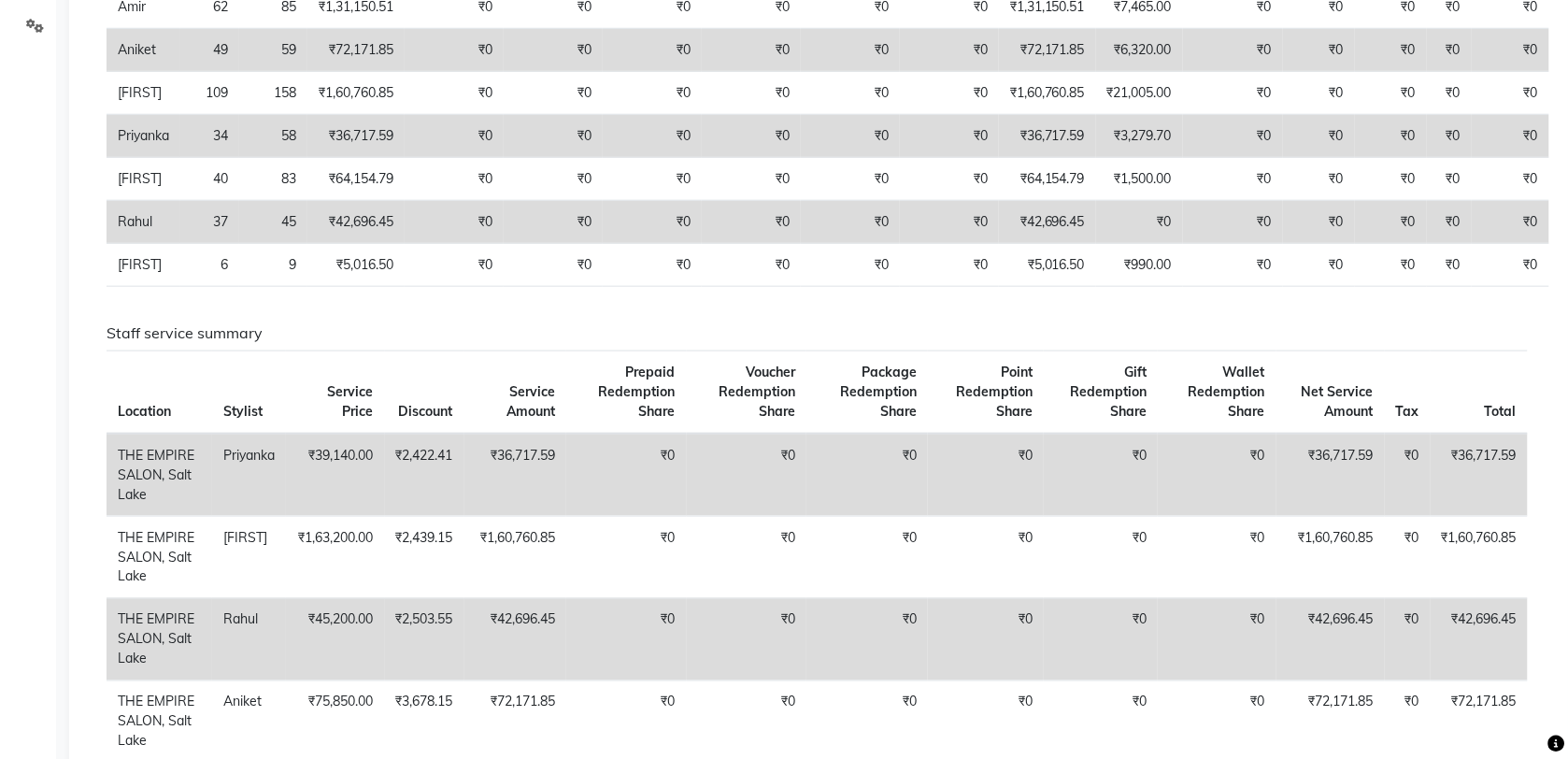 scroll, scrollTop: 117, scrollLeft: 0, axis: vertical 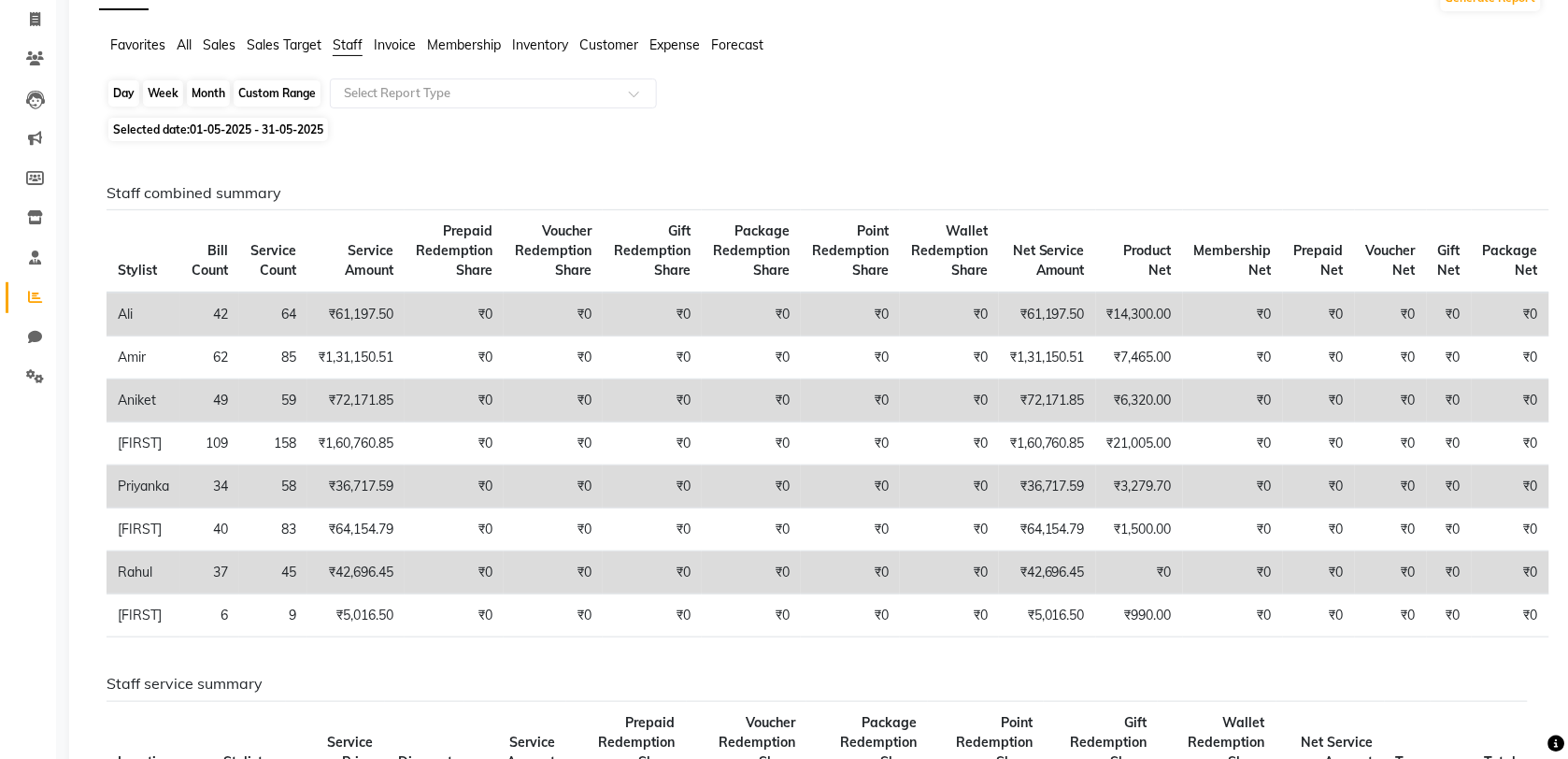 click on "Month" 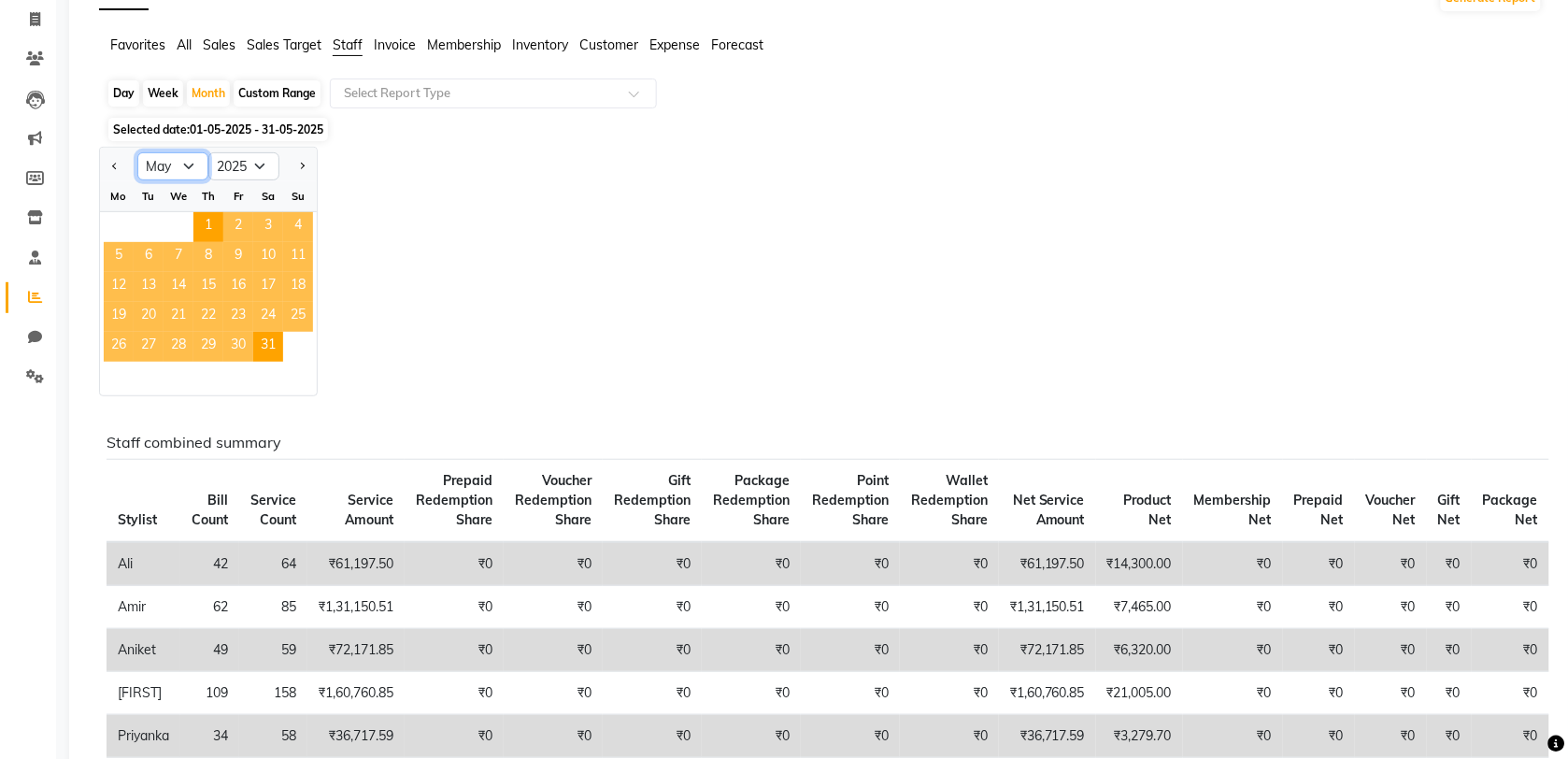 click on "Jan Feb Mar Apr May Jun Jul Aug Sep Oct Nov Dec" 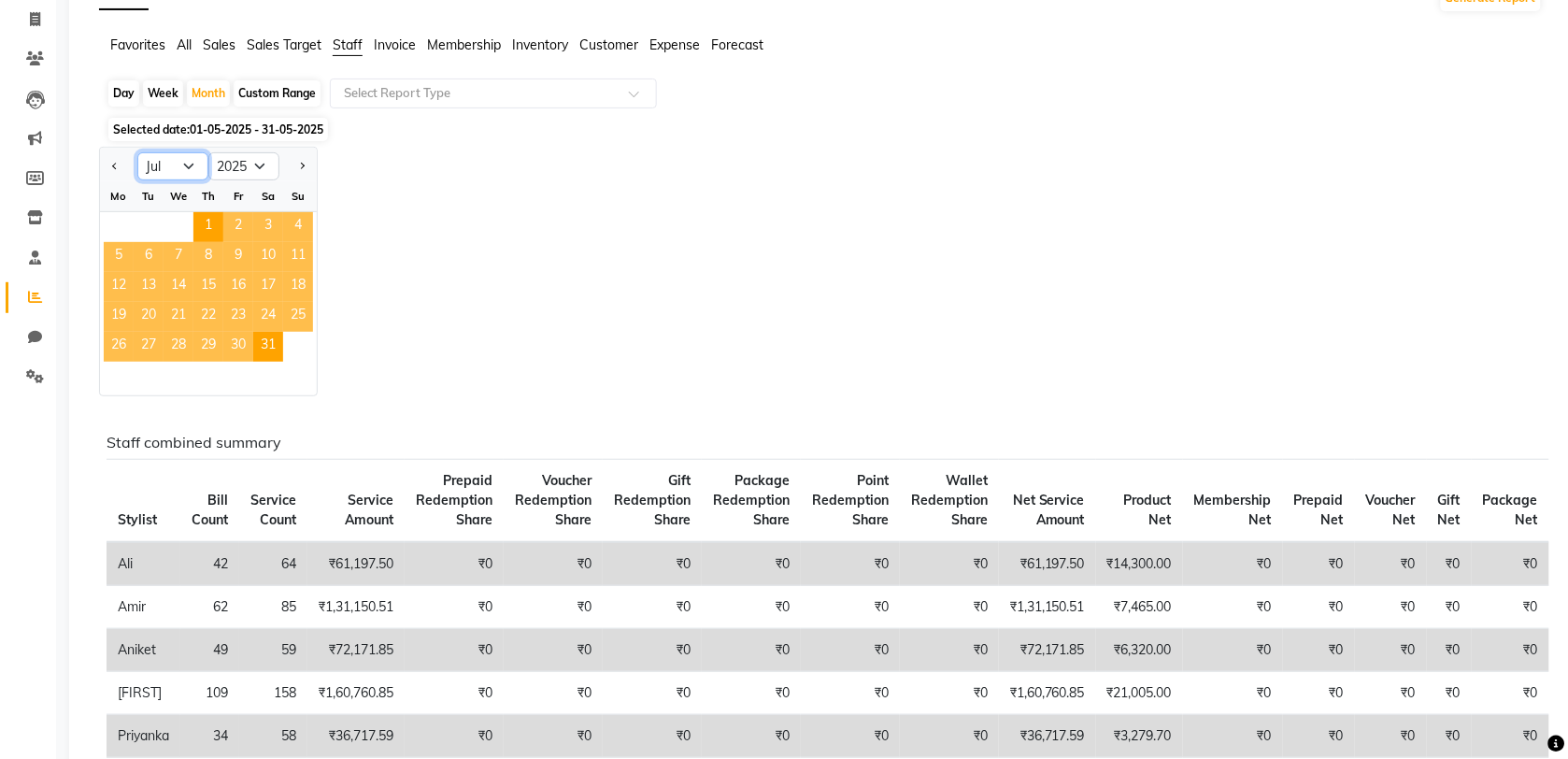click on "Jan Feb Mar Apr May Jun Jul Aug Sep Oct Nov Dec" 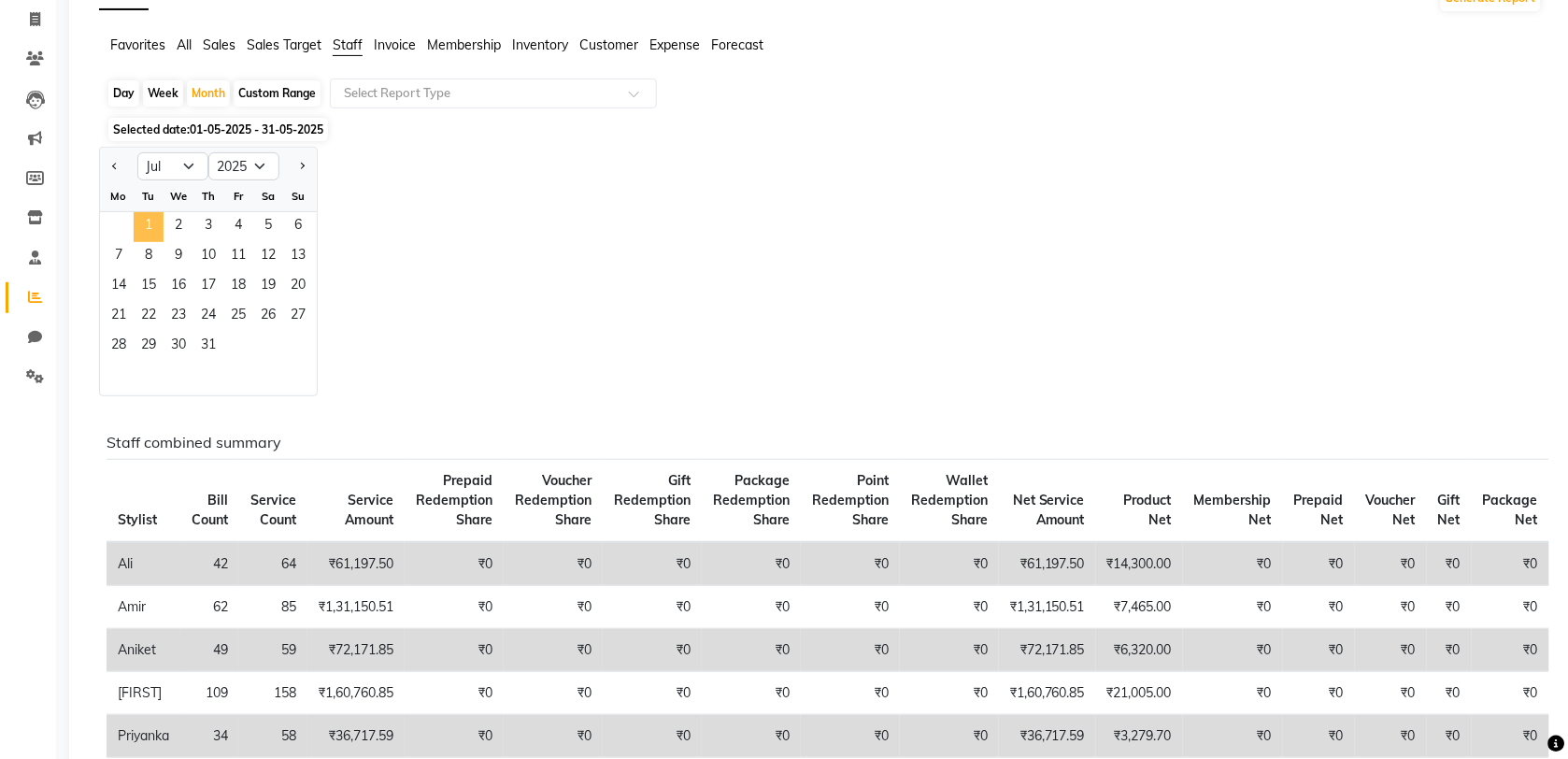 click on "1" 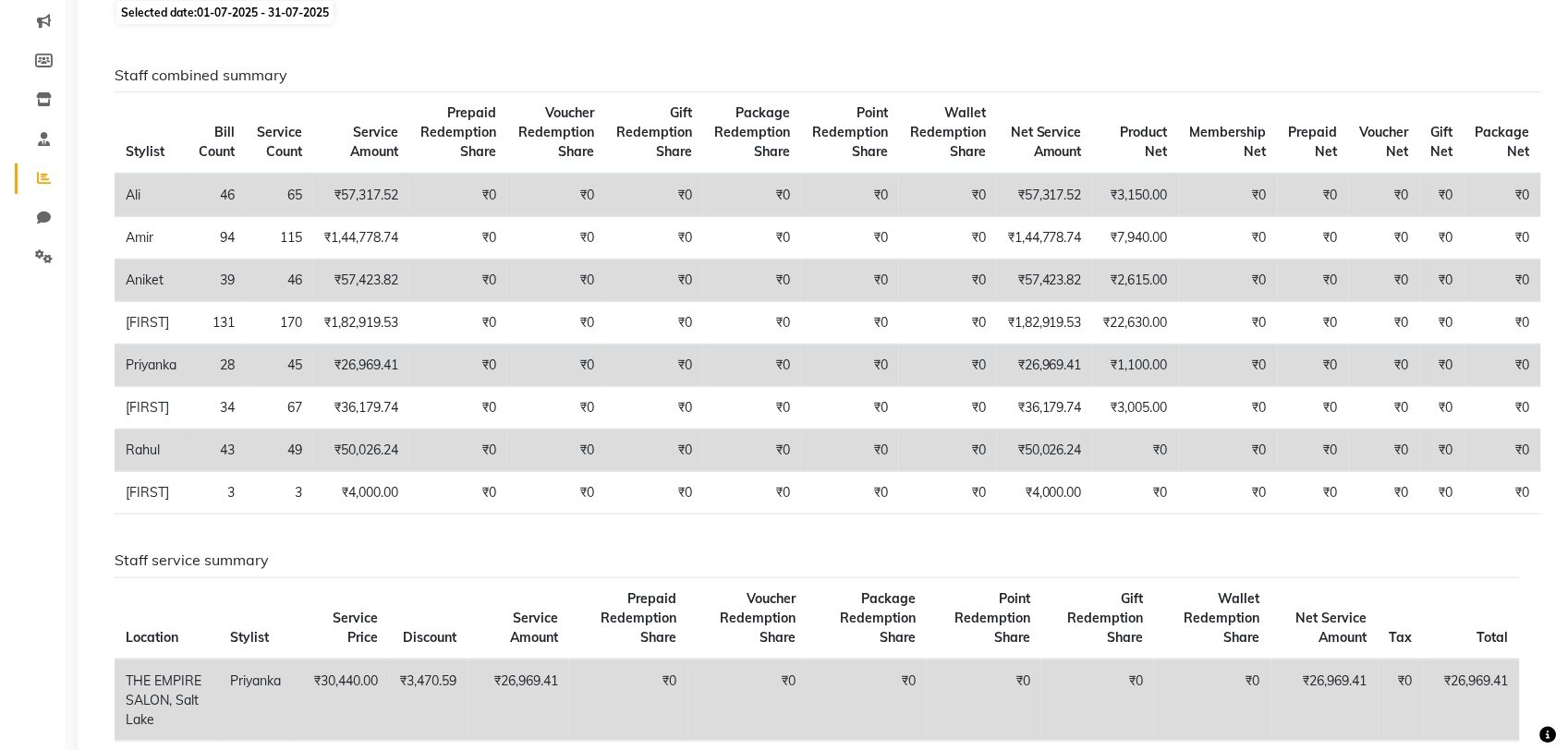 scroll, scrollTop: 0, scrollLeft: 0, axis: both 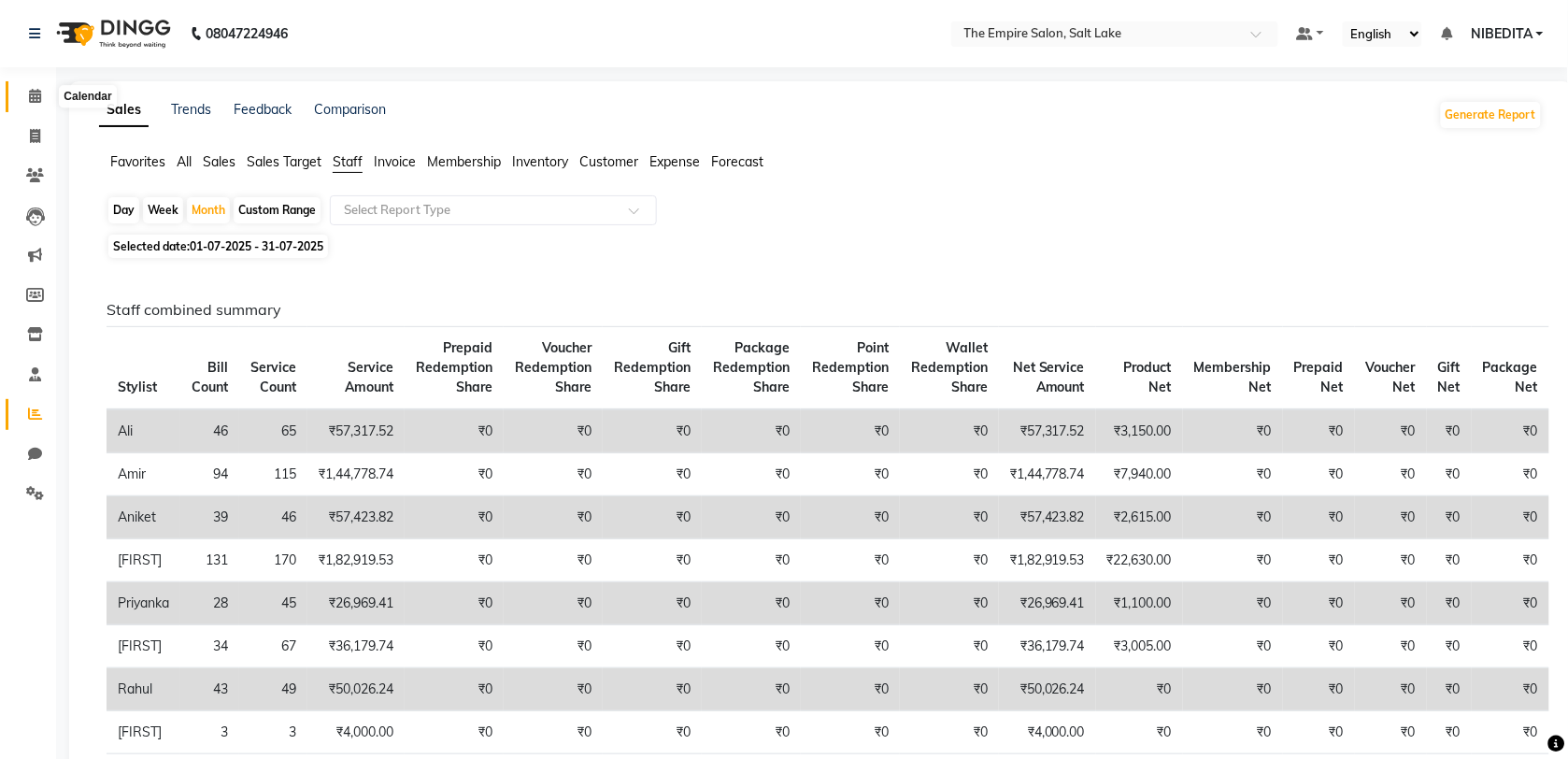 click 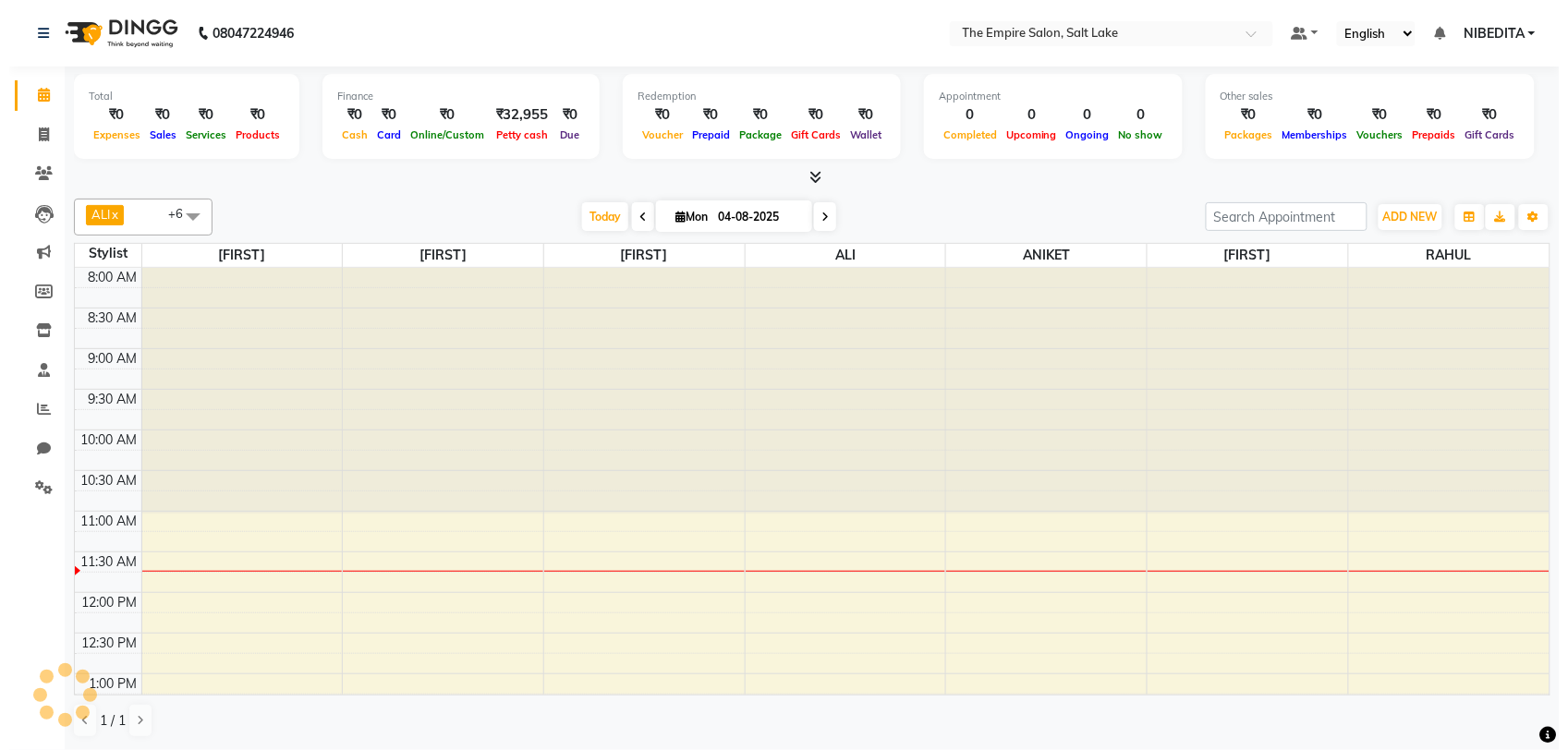 scroll, scrollTop: 0, scrollLeft: 0, axis: both 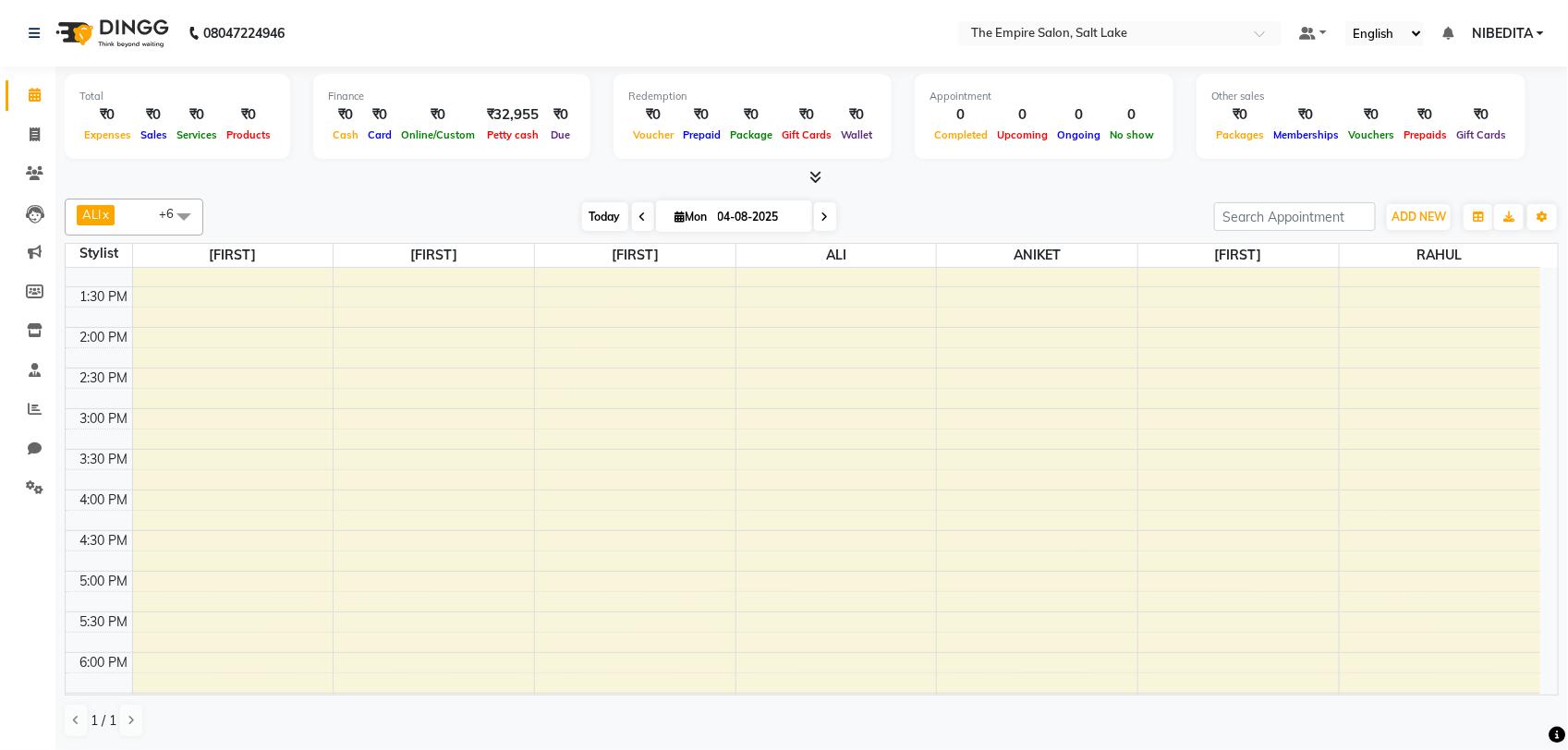 click on "Today" at bounding box center [605, 216] 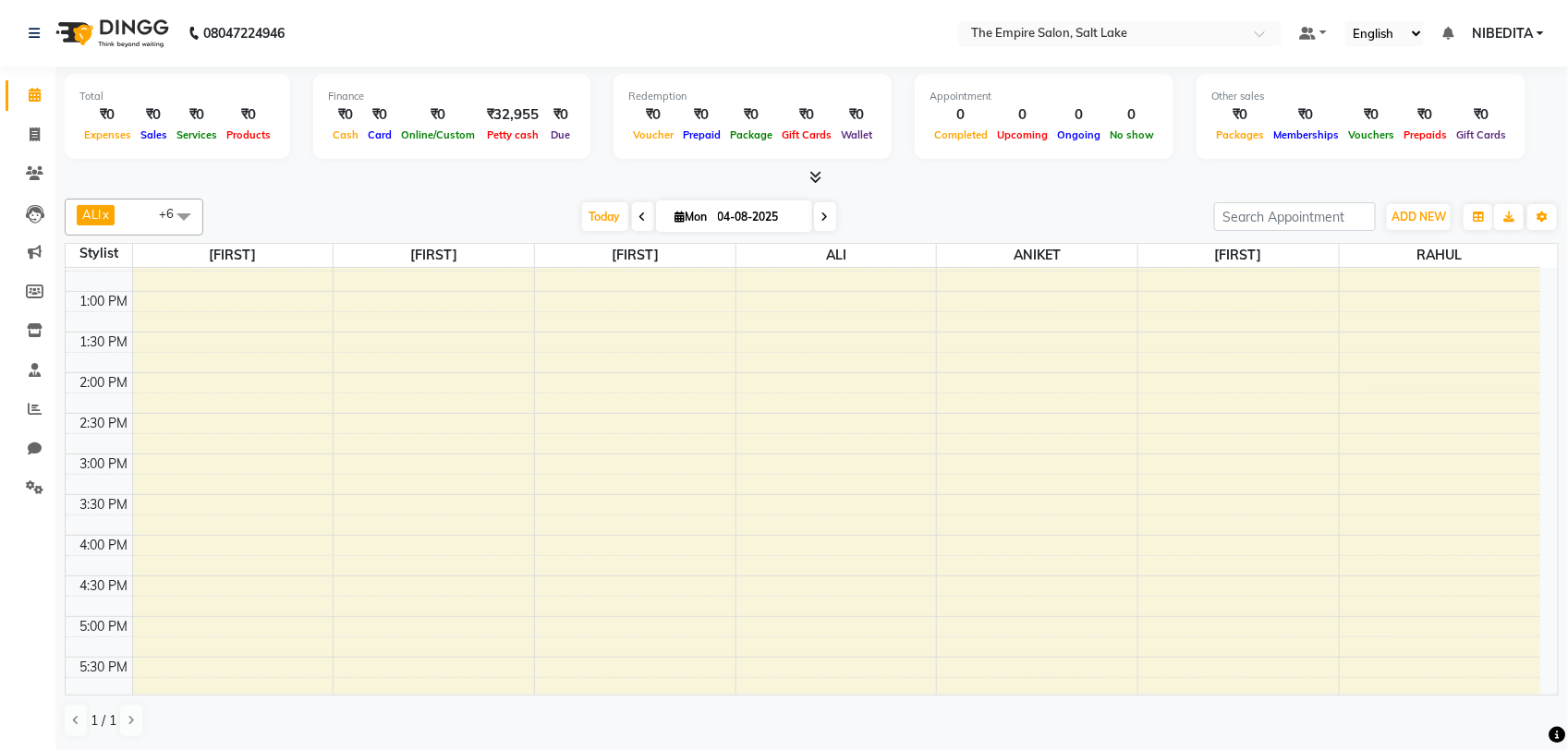 scroll, scrollTop: 0, scrollLeft: 0, axis: both 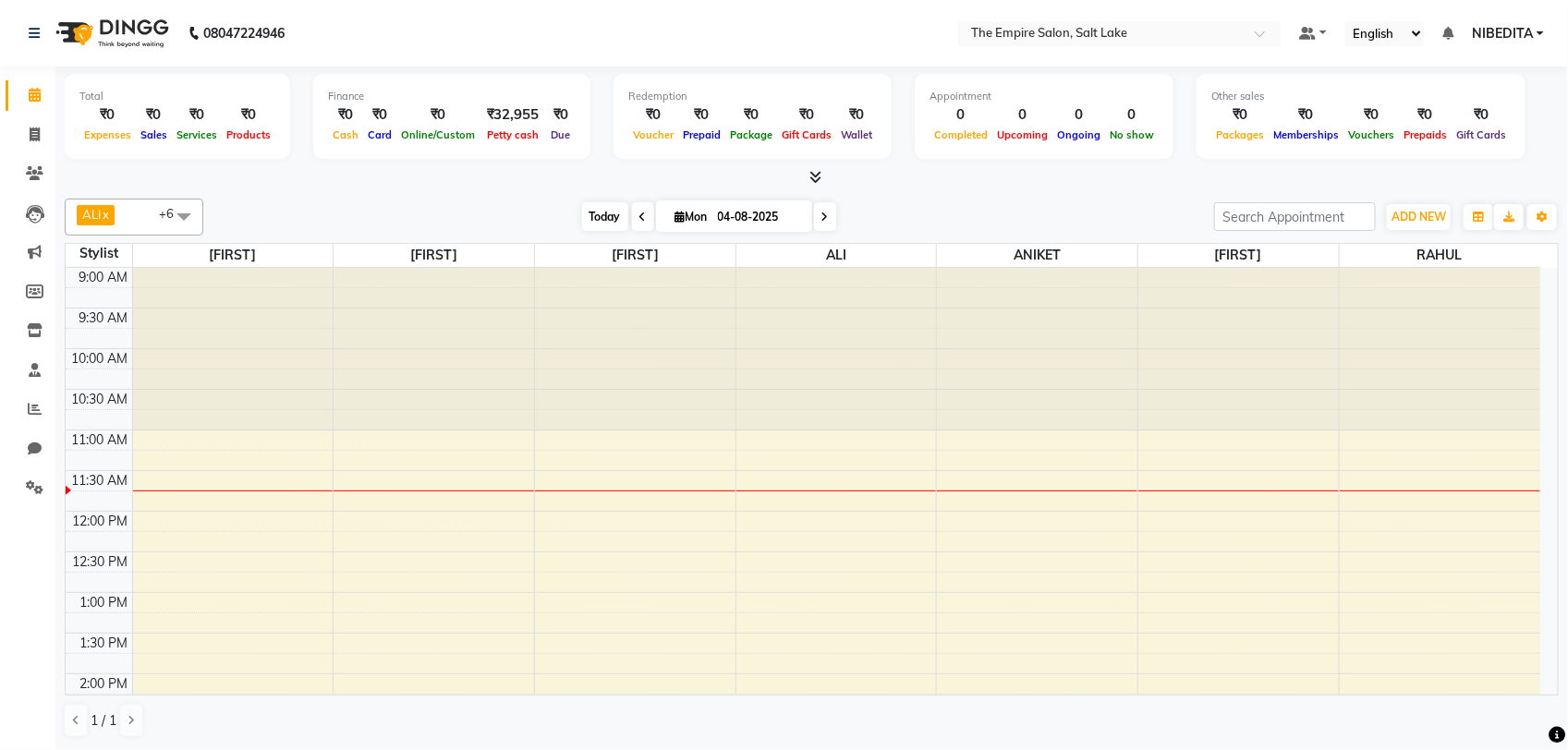 click on "Today" at bounding box center [605, 216] 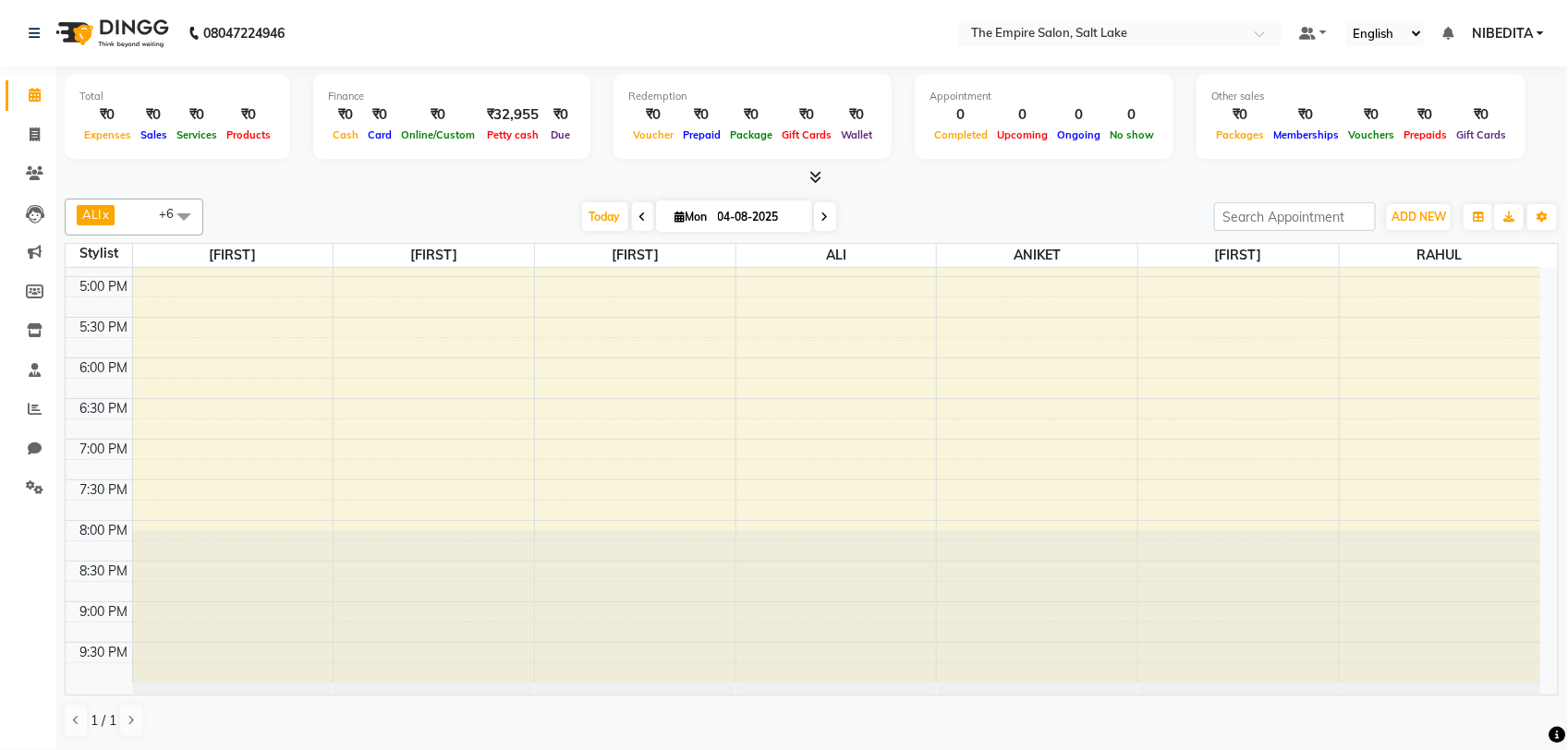 scroll, scrollTop: 0, scrollLeft: 0, axis: both 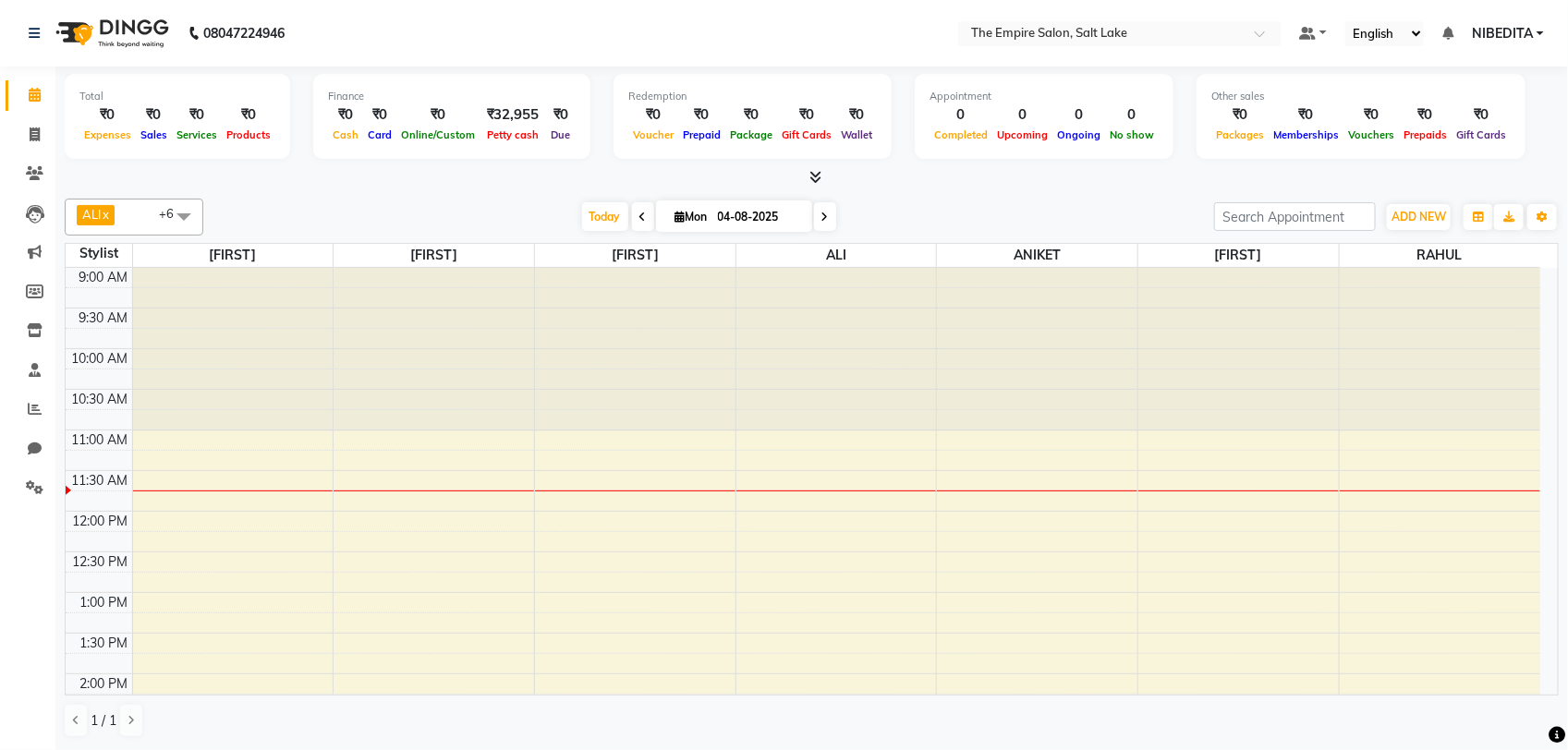click at bounding box center (184, 216) 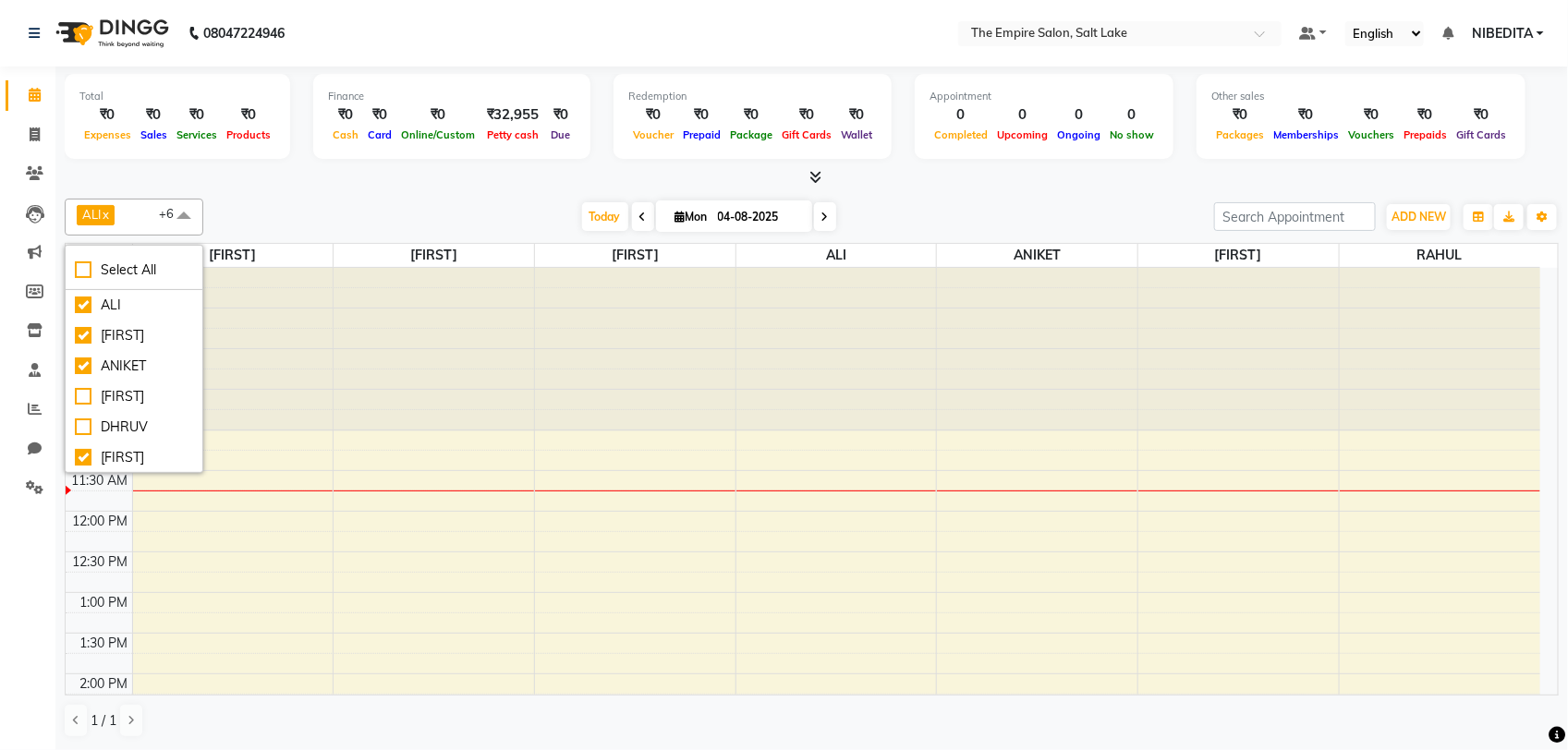 click at bounding box center (184, 216) 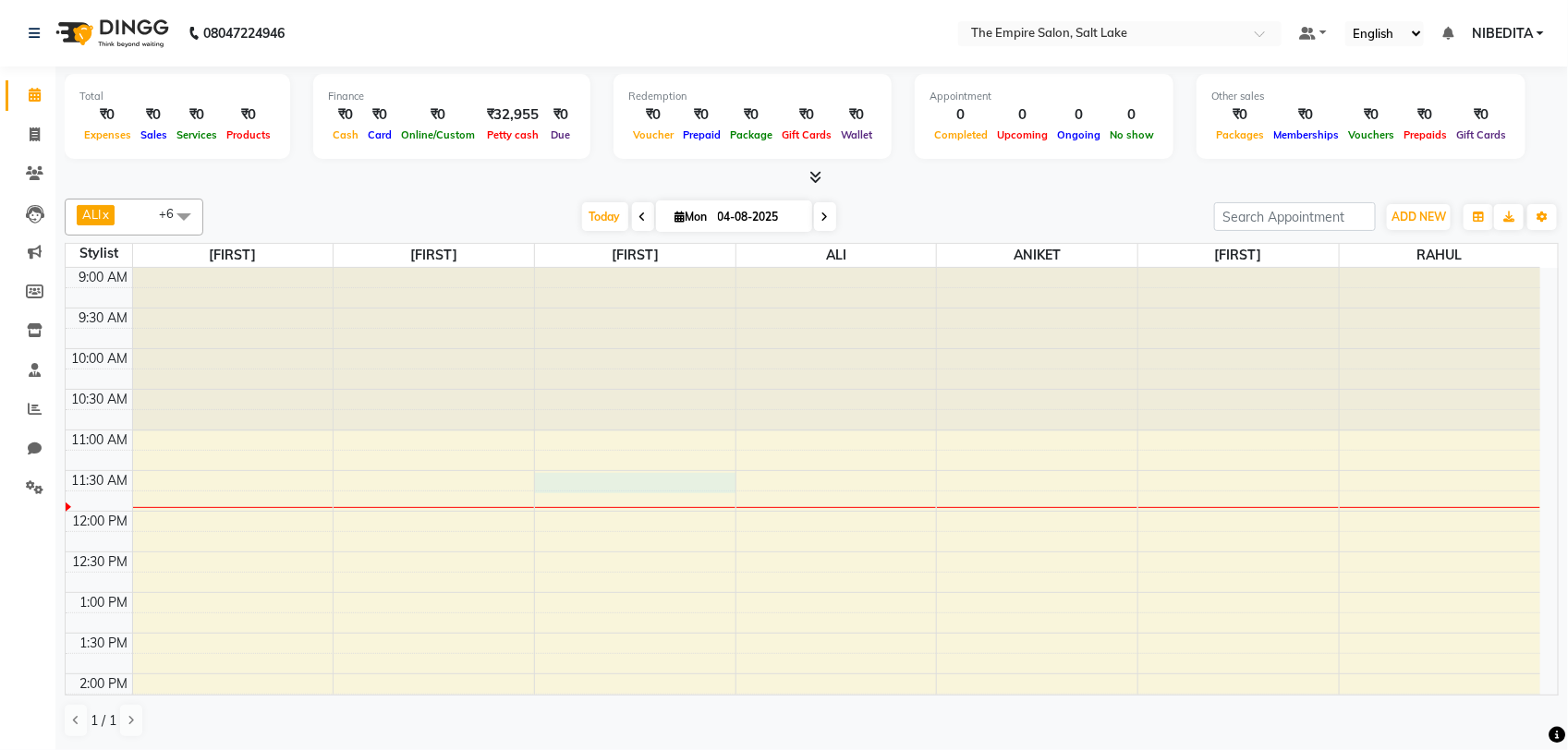 click on "9:00 AM 9:30 AM 10:00 AM 10:30 AM 11:00 AM 11:30 AM 12:00 PM 12:30 PM 1:00 PM 1:30 PM 2:00 PM 2:30 PM 3:00 PM 3:30 PM 4:00 PM 4:30 PM 5:00 PM 5:30 PM 6:00 PM 6:30 PM 7:00 PM 7:30 PM 8:00 PM 8:30 PM 9:00 PM 9:30 PM" at bounding box center [803, 795] 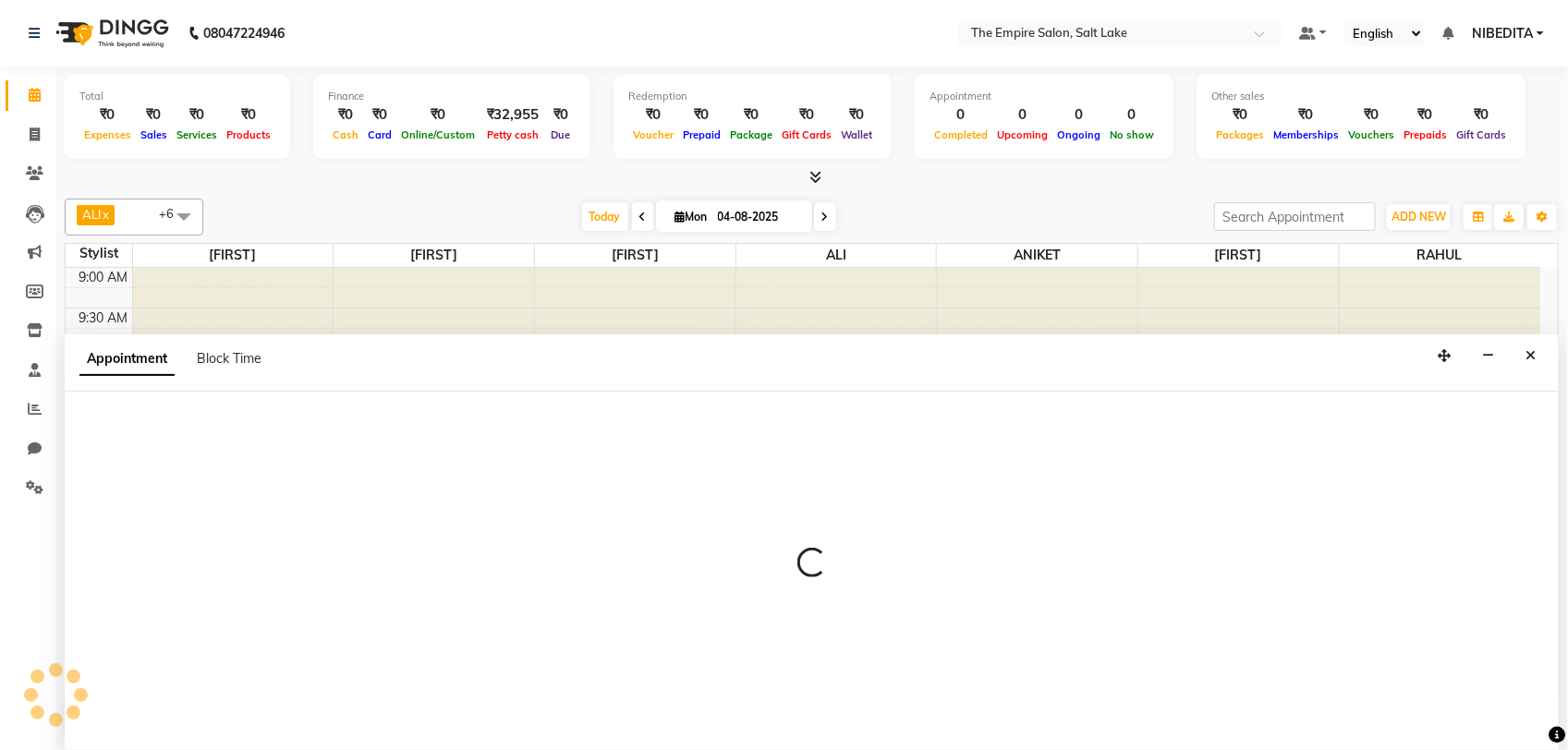 select on "78688" 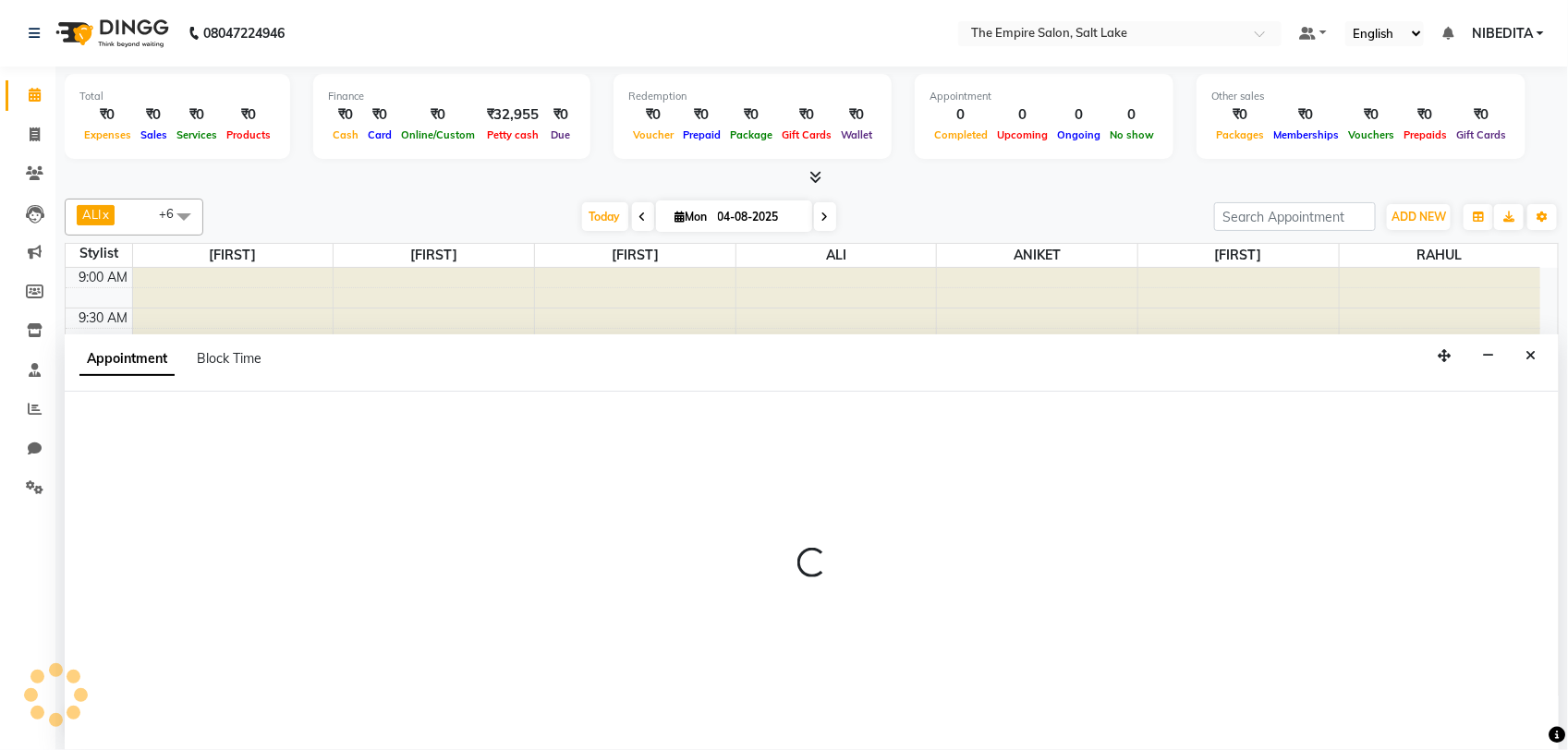 select on "tentative" 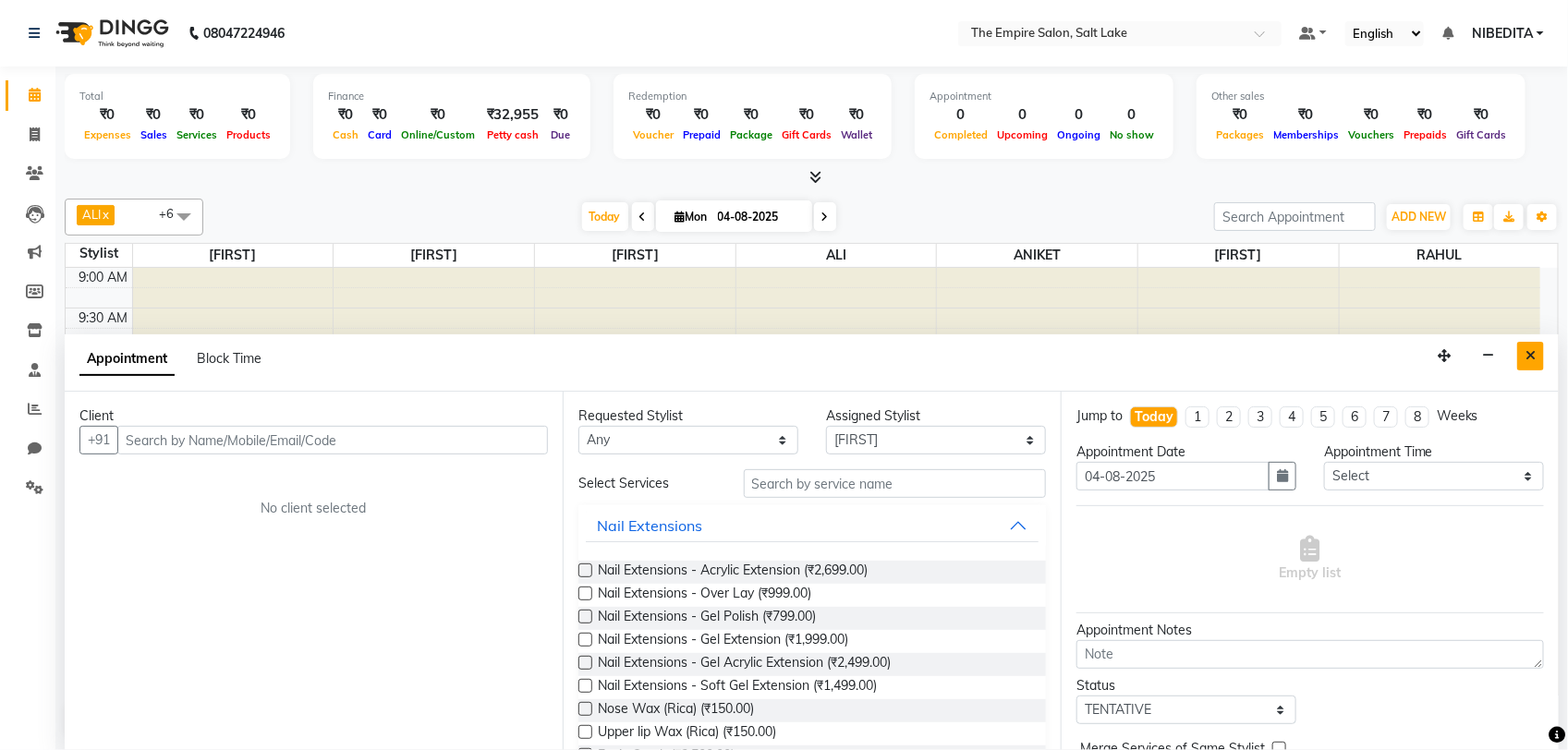 click at bounding box center (1530, 356) 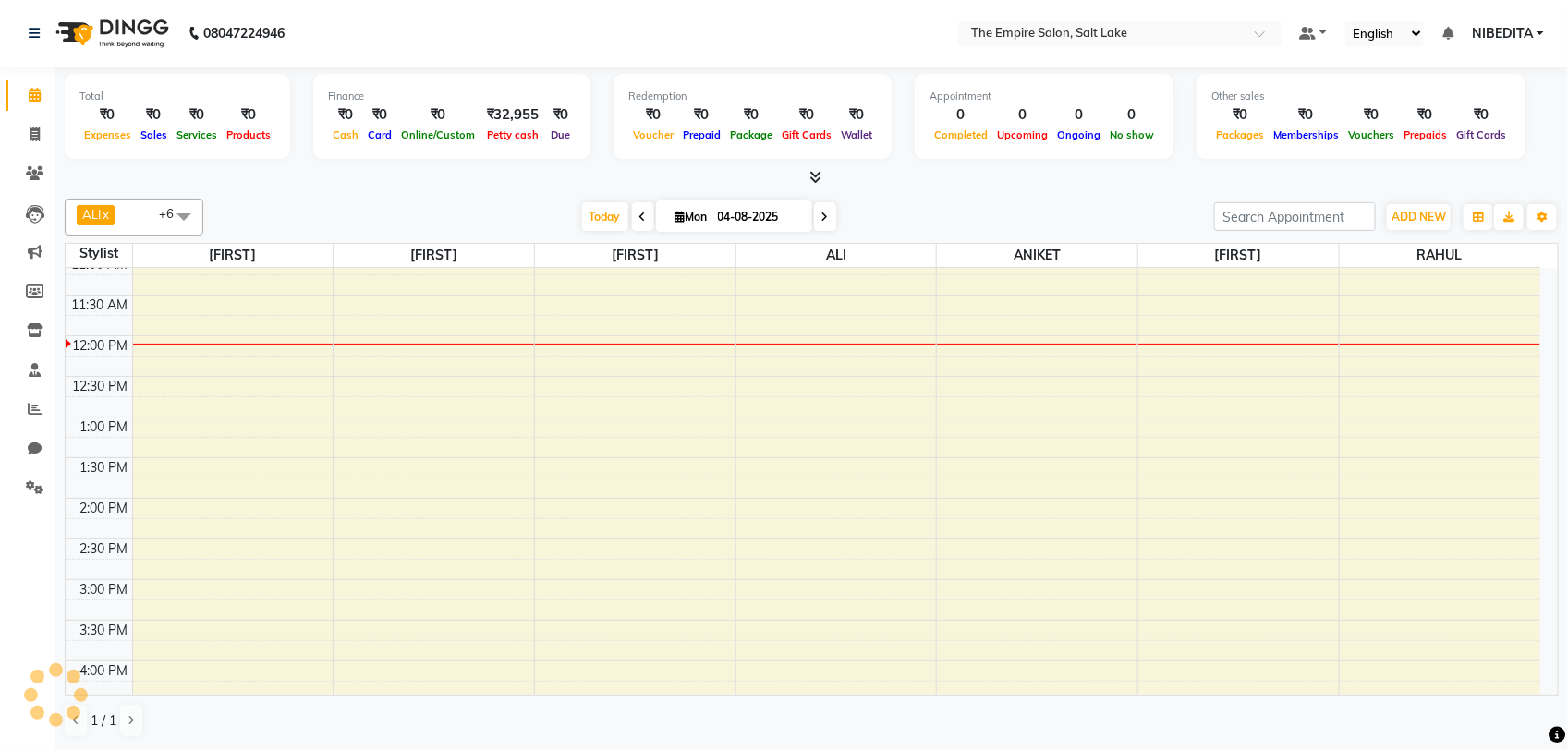 scroll, scrollTop: 0, scrollLeft: 0, axis: both 